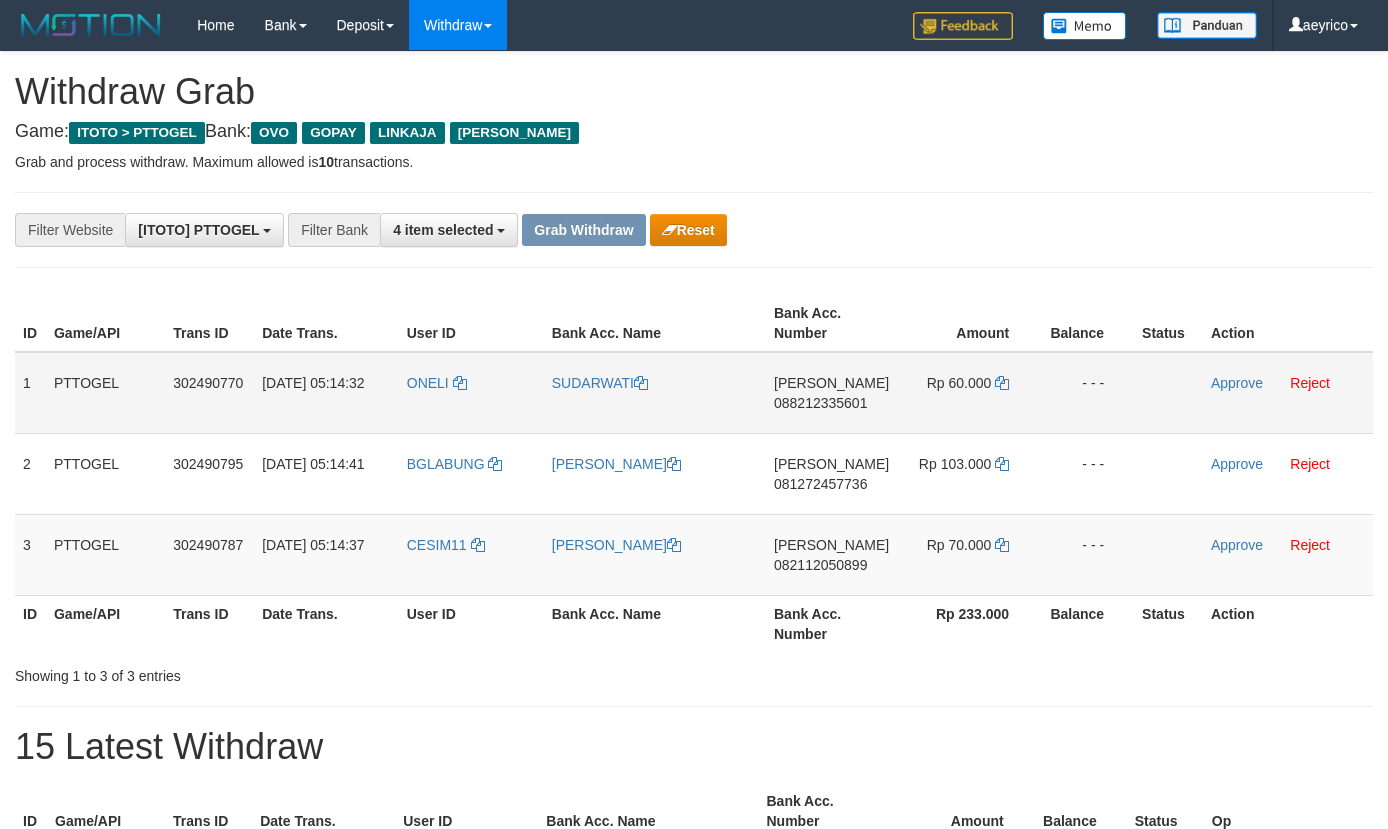 scroll, scrollTop: 0, scrollLeft: 0, axis: both 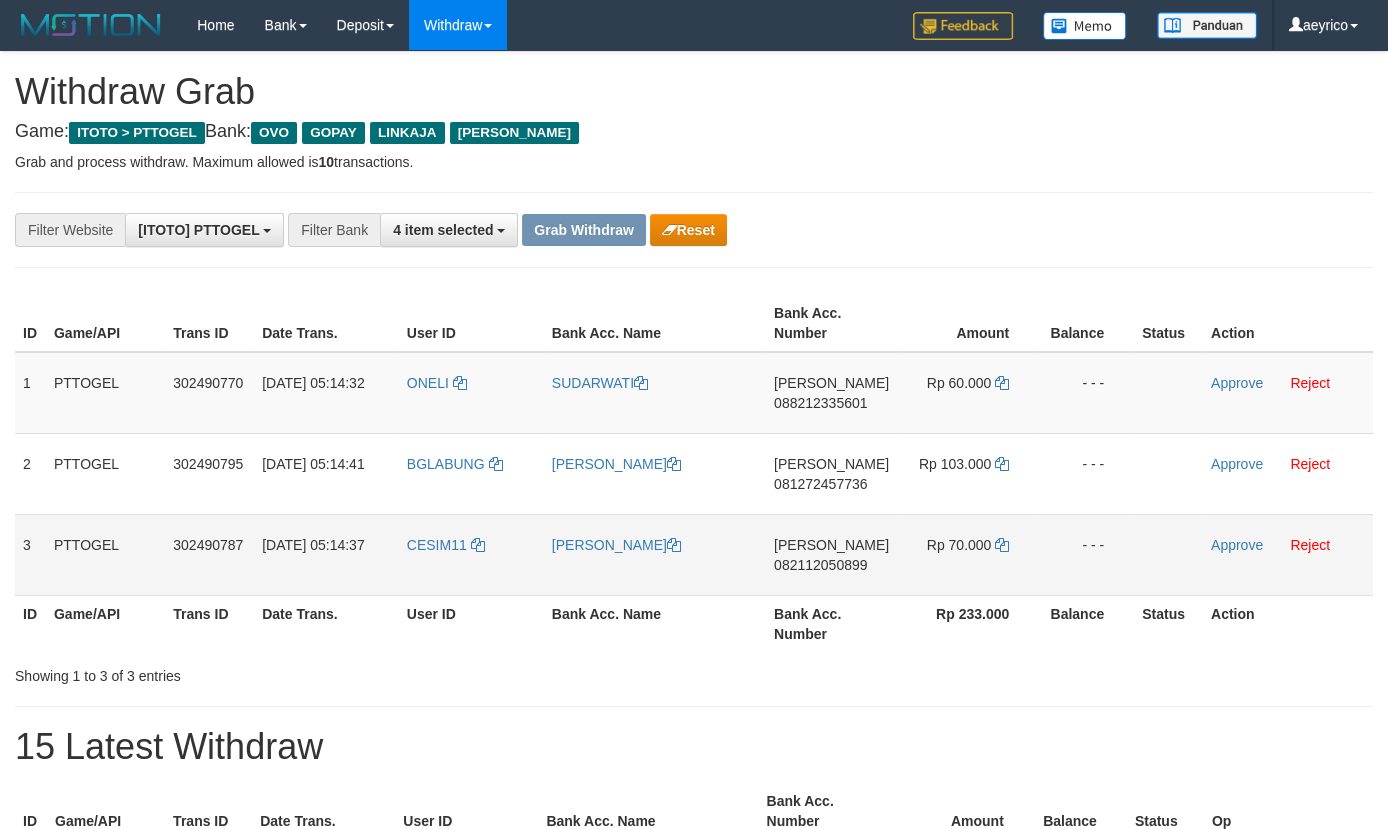 drag, startPoint x: 666, startPoint y: 367, endPoint x: 935, endPoint y: 544, distance: 322.0093 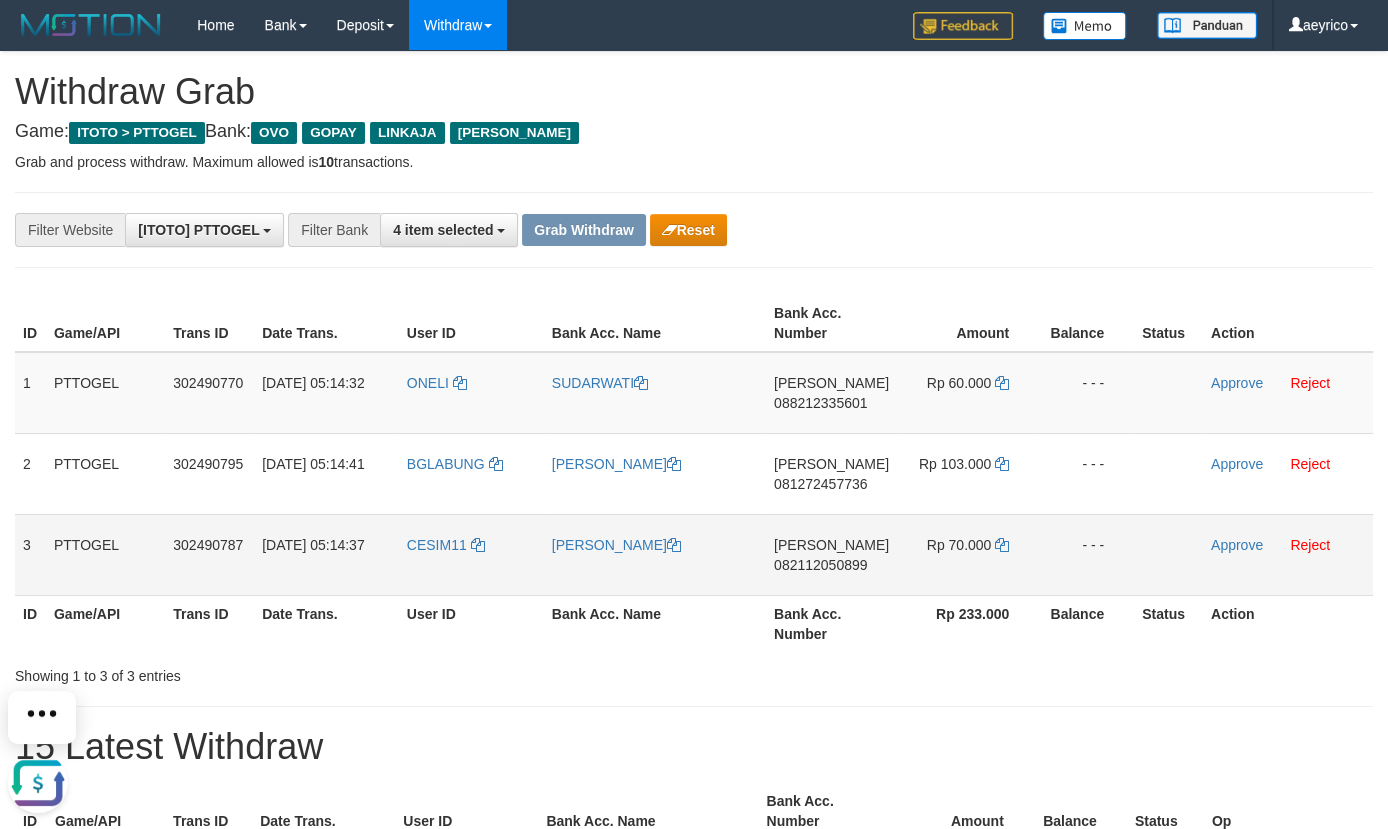 scroll, scrollTop: 0, scrollLeft: 0, axis: both 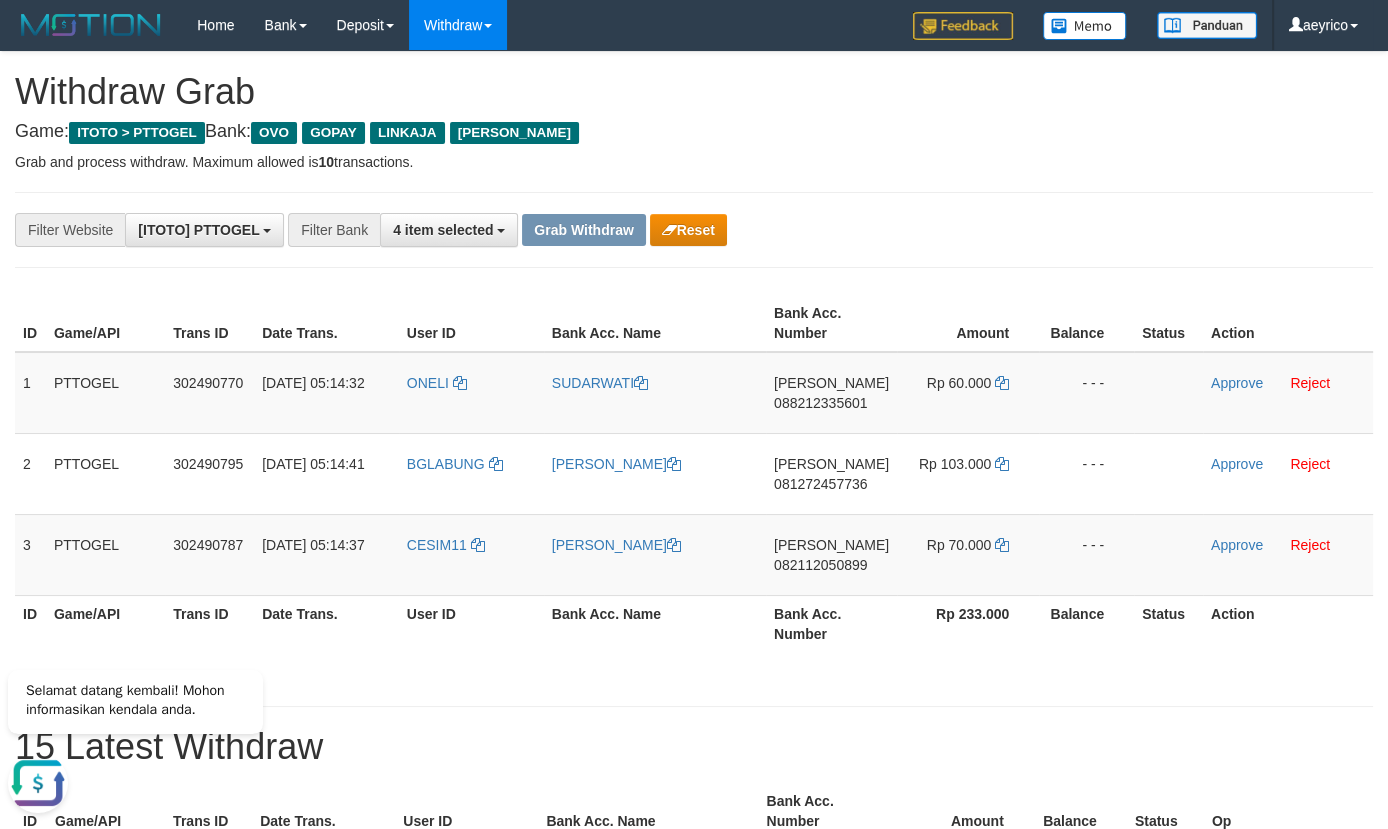 click on "**********" at bounding box center [694, 1204] 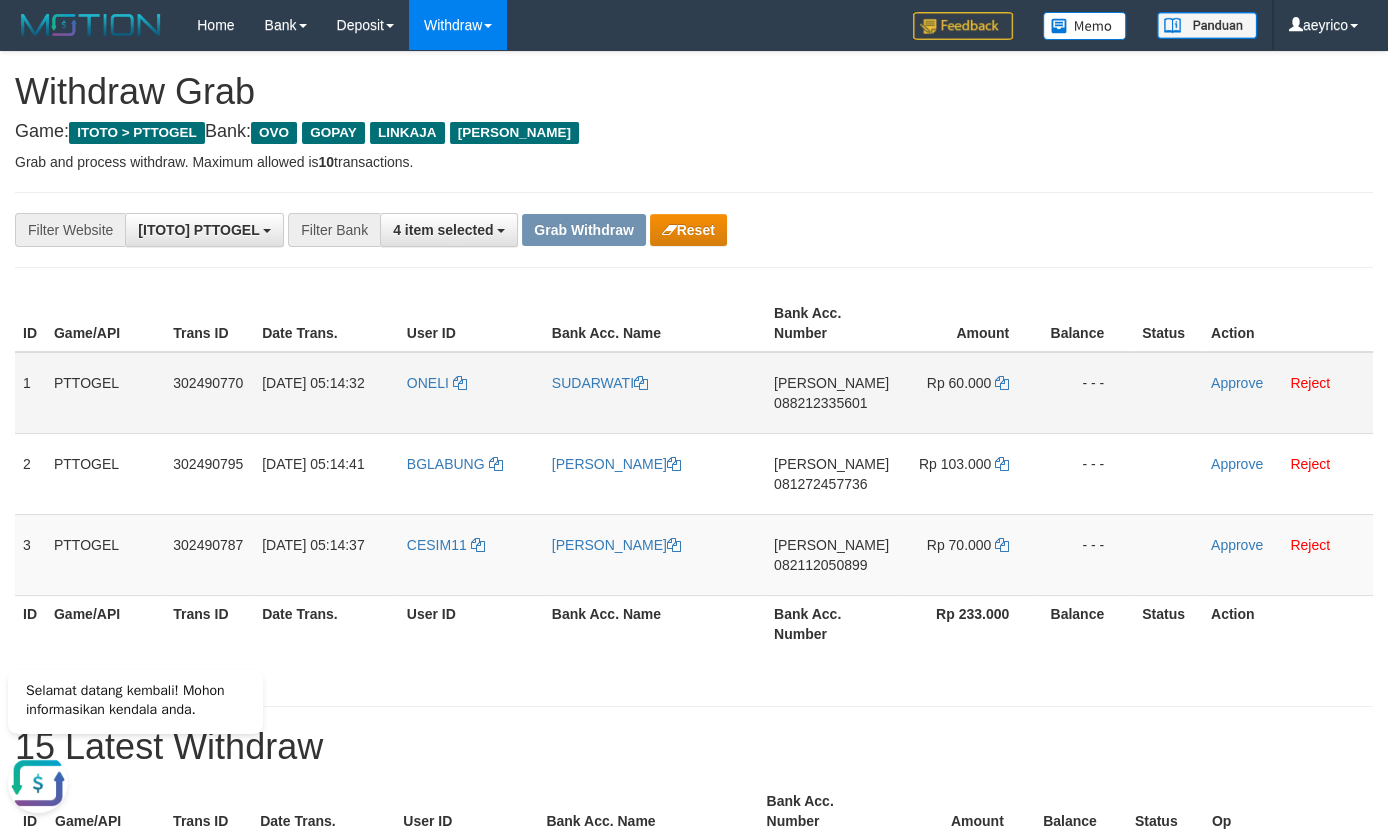 click on "088212335601" at bounding box center [820, 403] 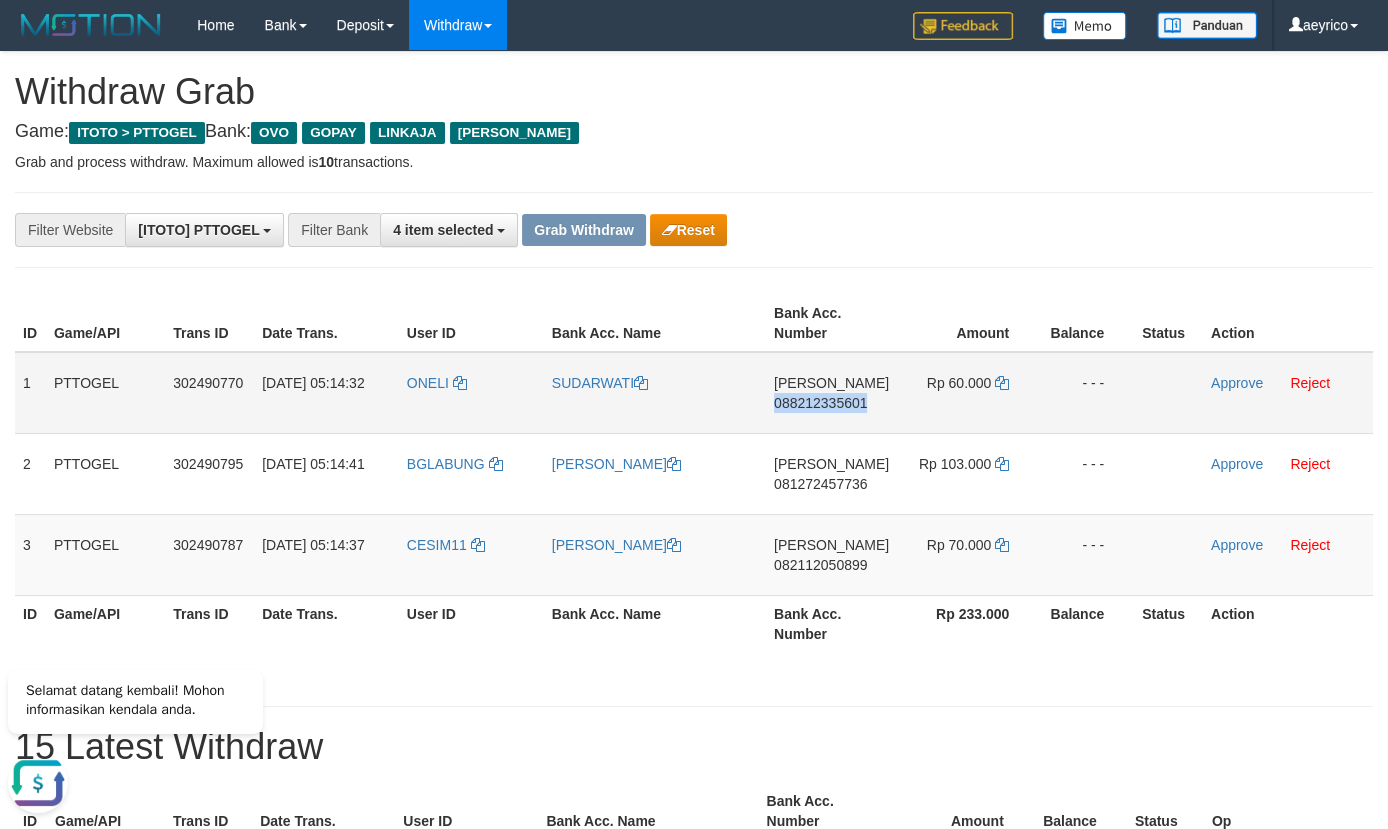 click on "088212335601" at bounding box center (820, 403) 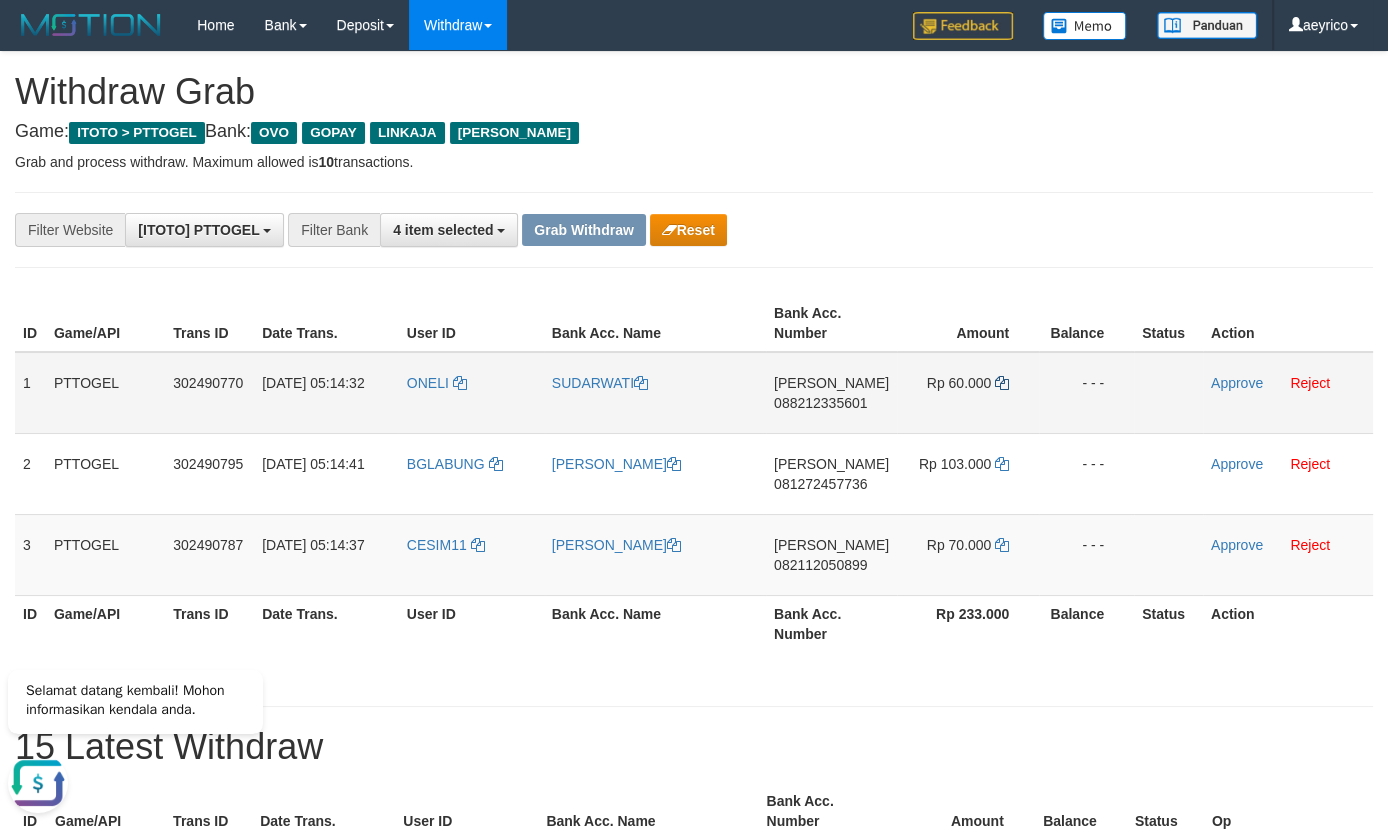 drag, startPoint x: 1008, startPoint y: 388, endPoint x: 999, endPoint y: 383, distance: 10.29563 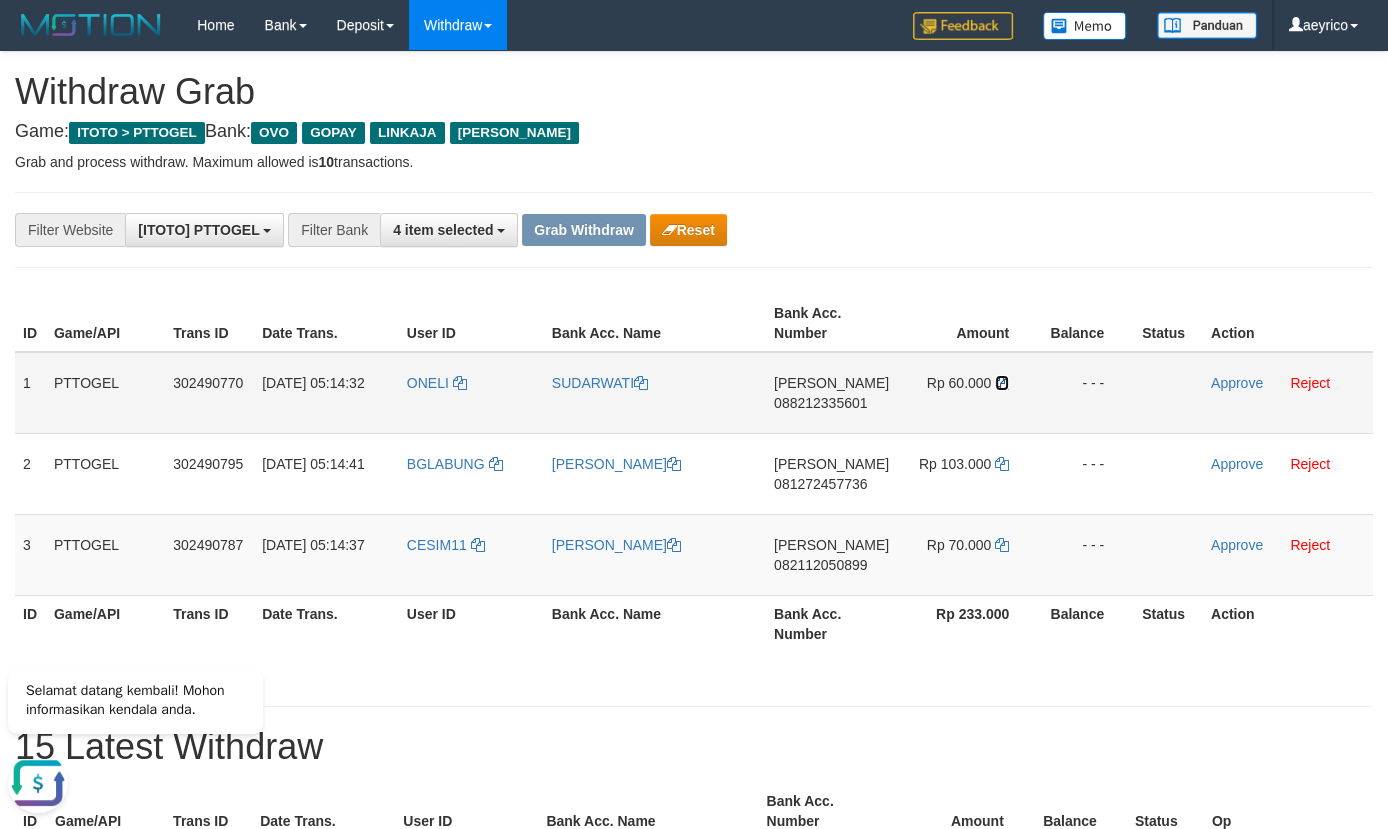 click at bounding box center (1002, 383) 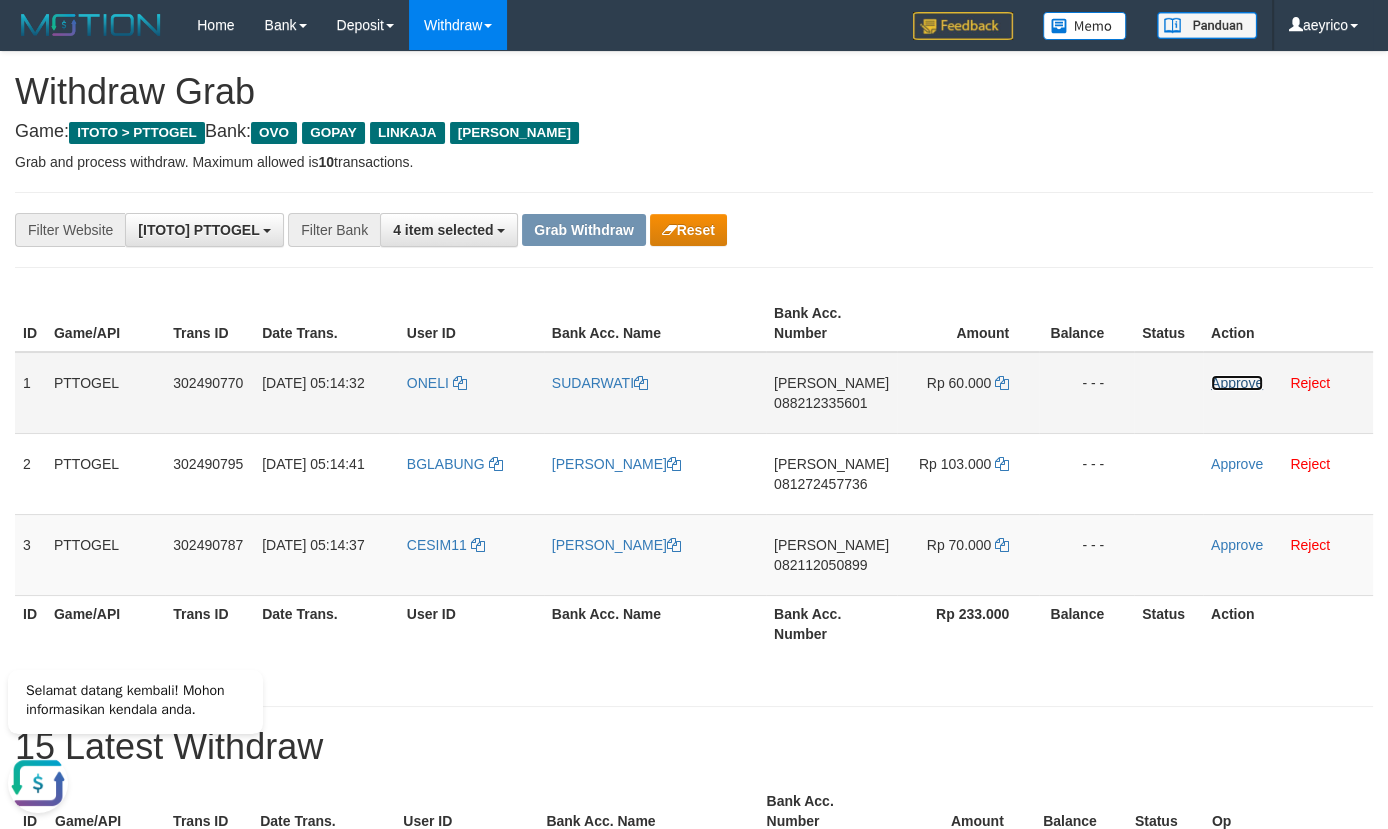 click on "Approve" at bounding box center (1237, 383) 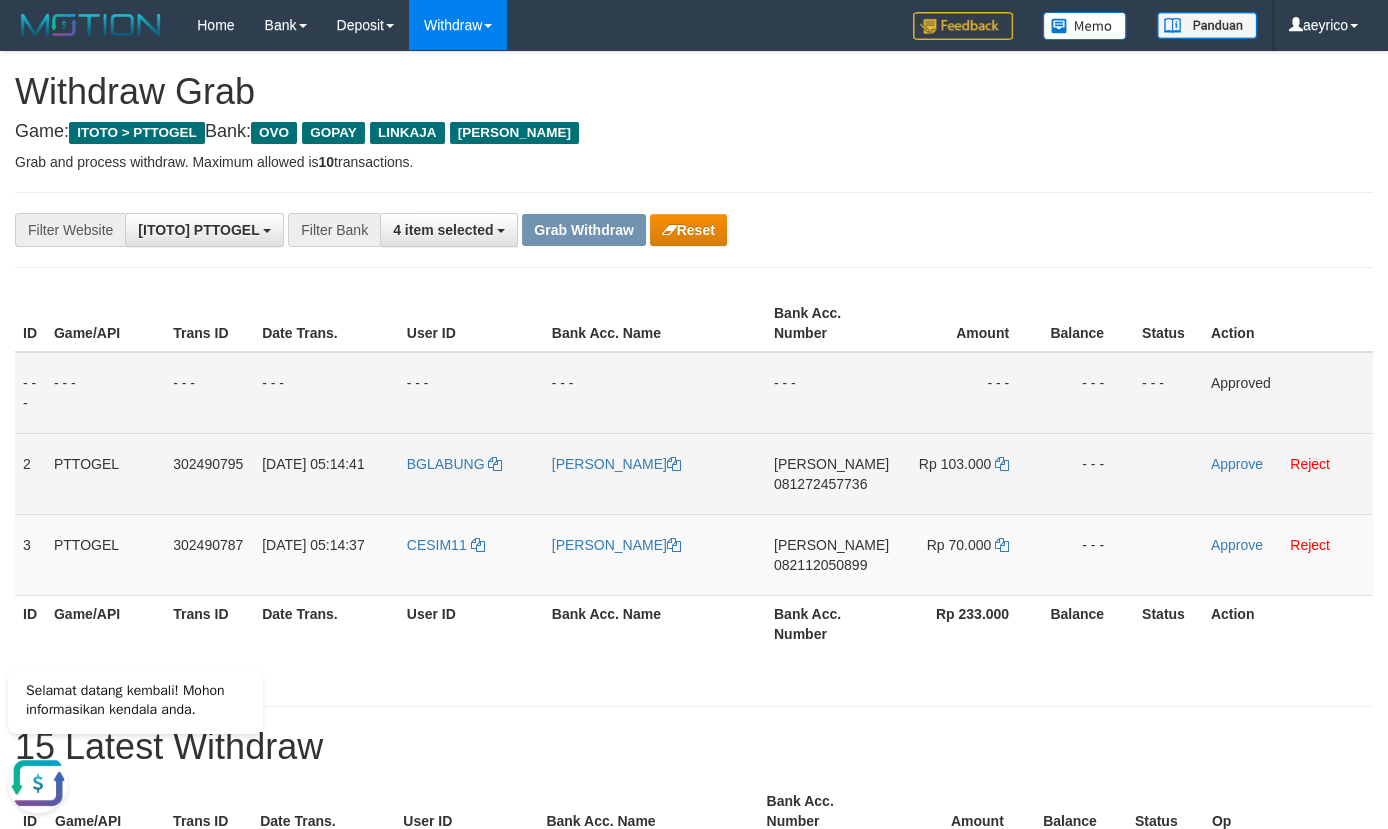 click on "DANA
081272457736" at bounding box center [831, 473] 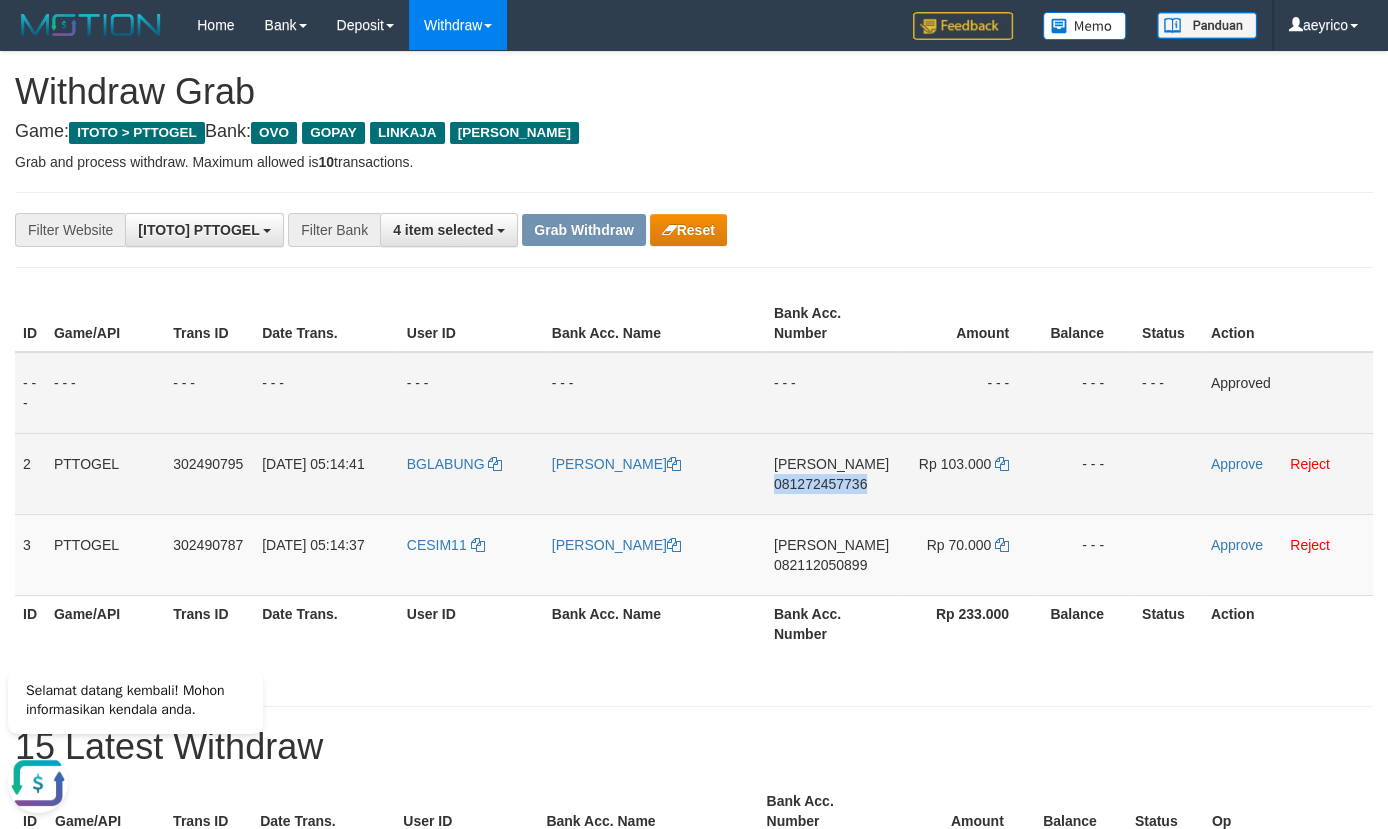 click on "081272457736" at bounding box center [820, 484] 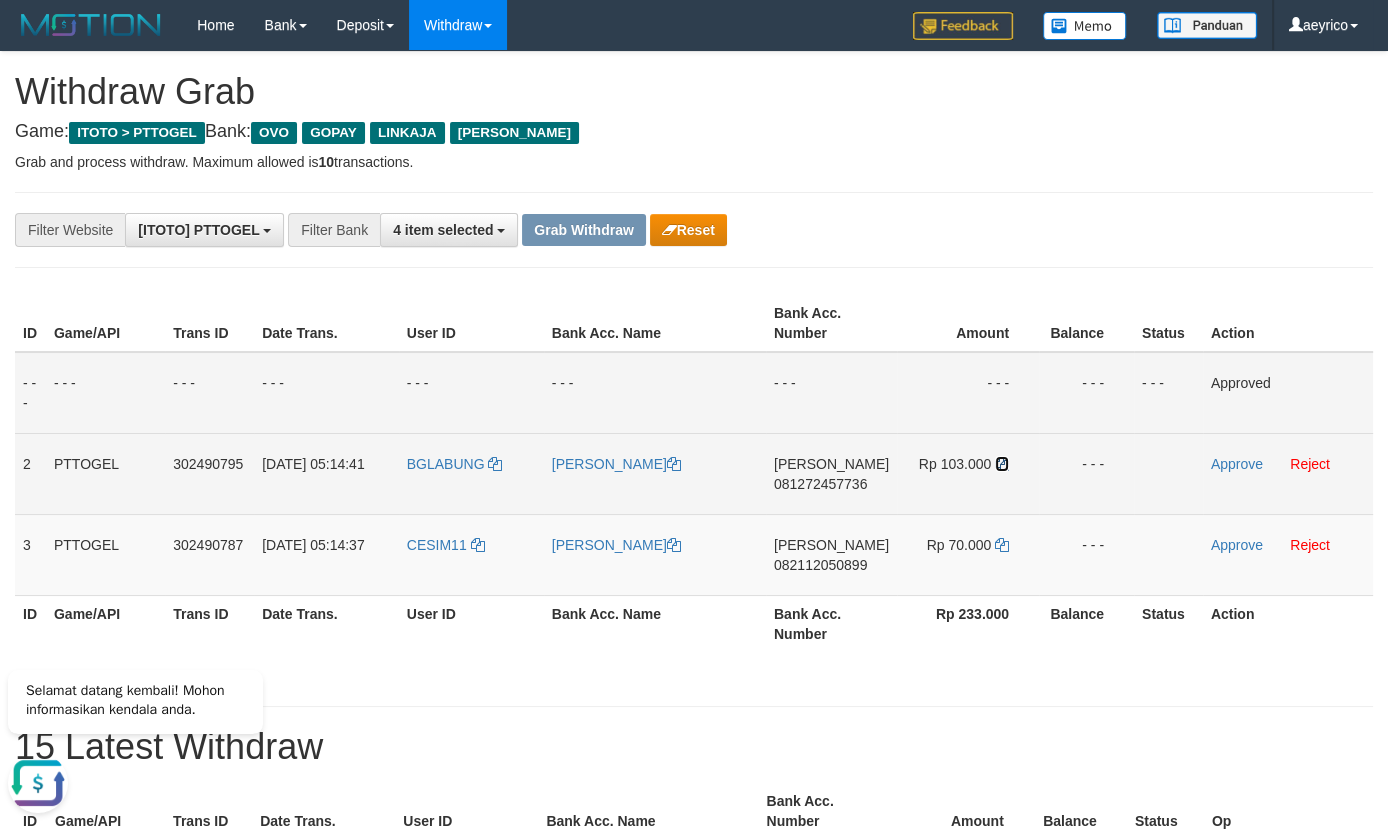click at bounding box center [1002, 464] 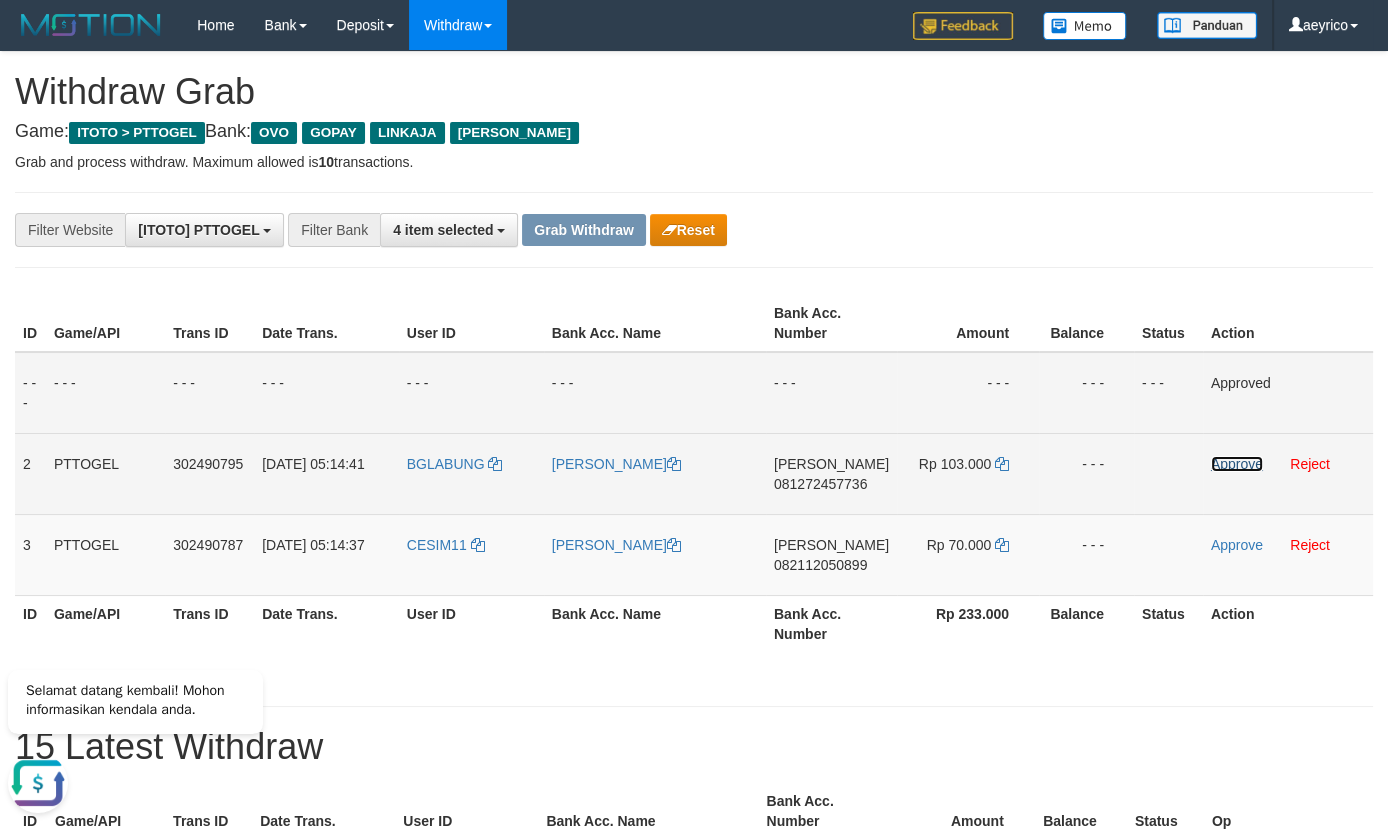click on "Approve" at bounding box center [1237, 464] 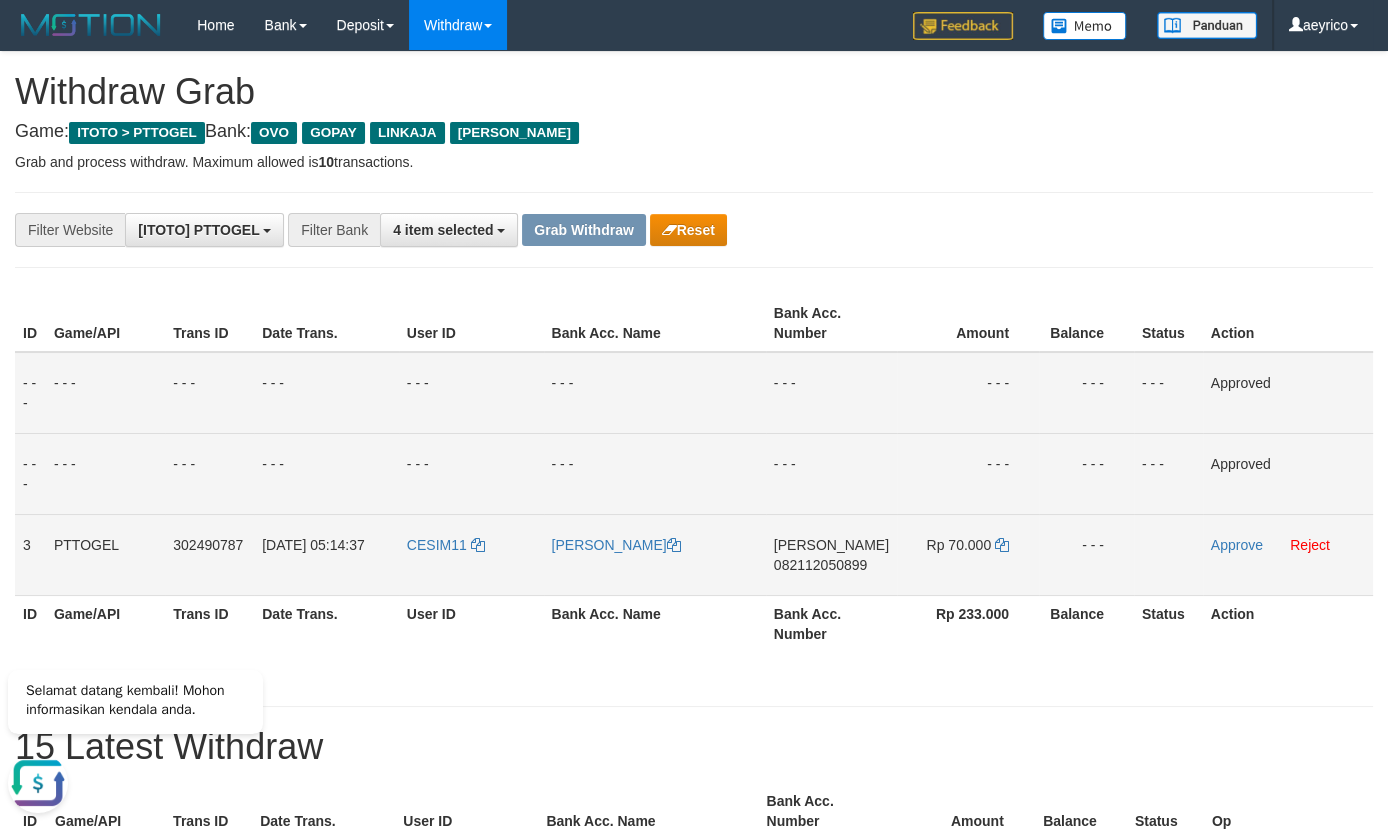 click on "082112050899" at bounding box center [820, 565] 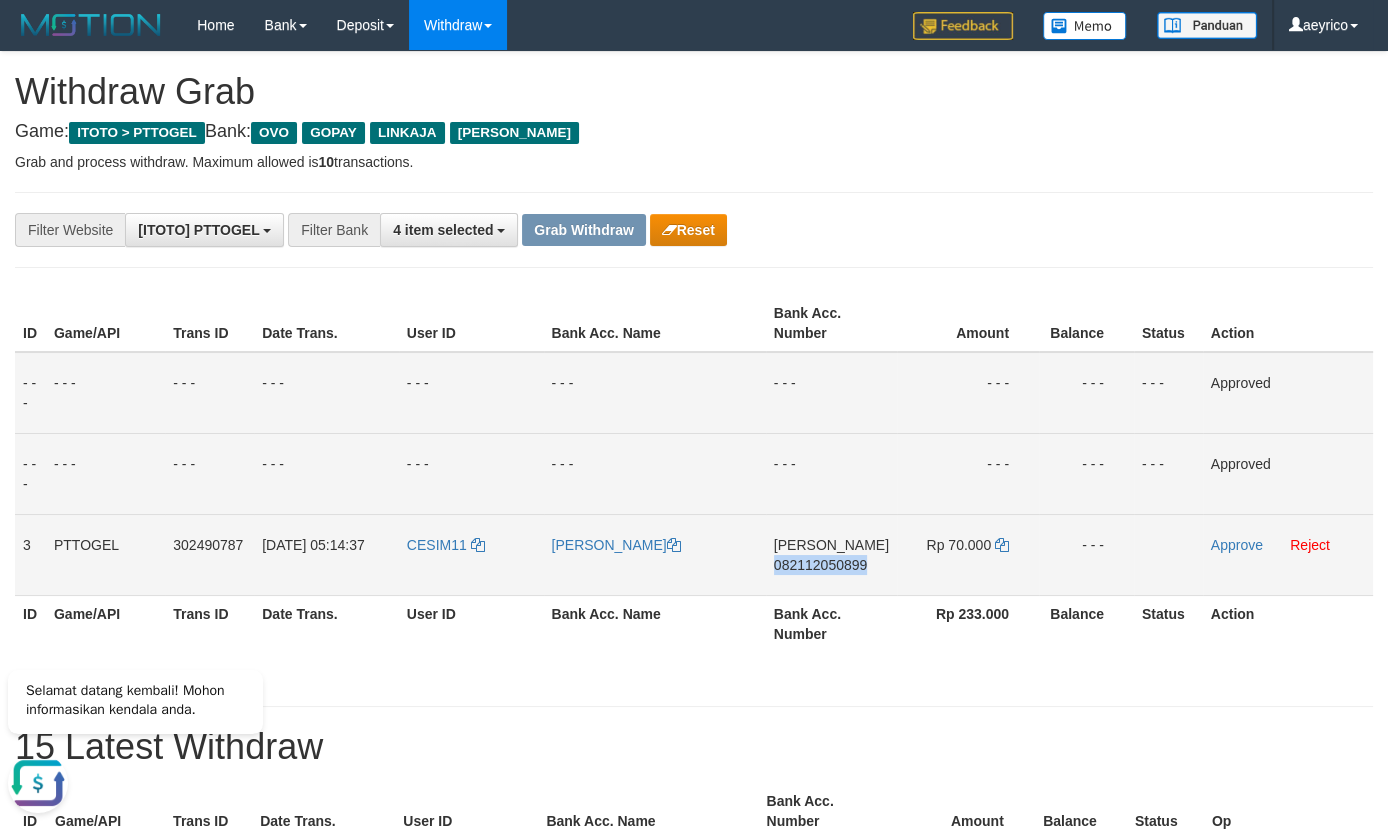 click on "082112050899" at bounding box center [820, 565] 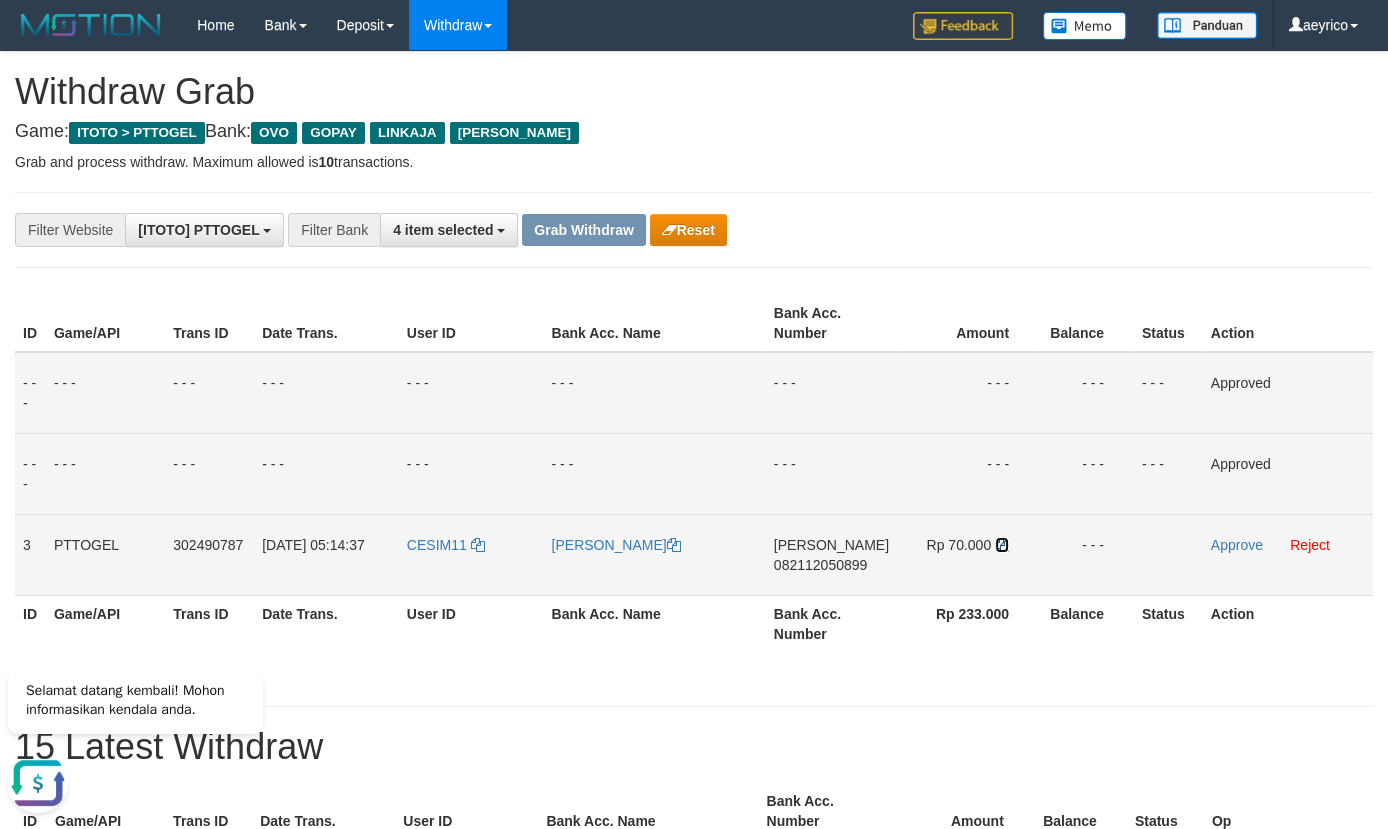 click at bounding box center [1002, 545] 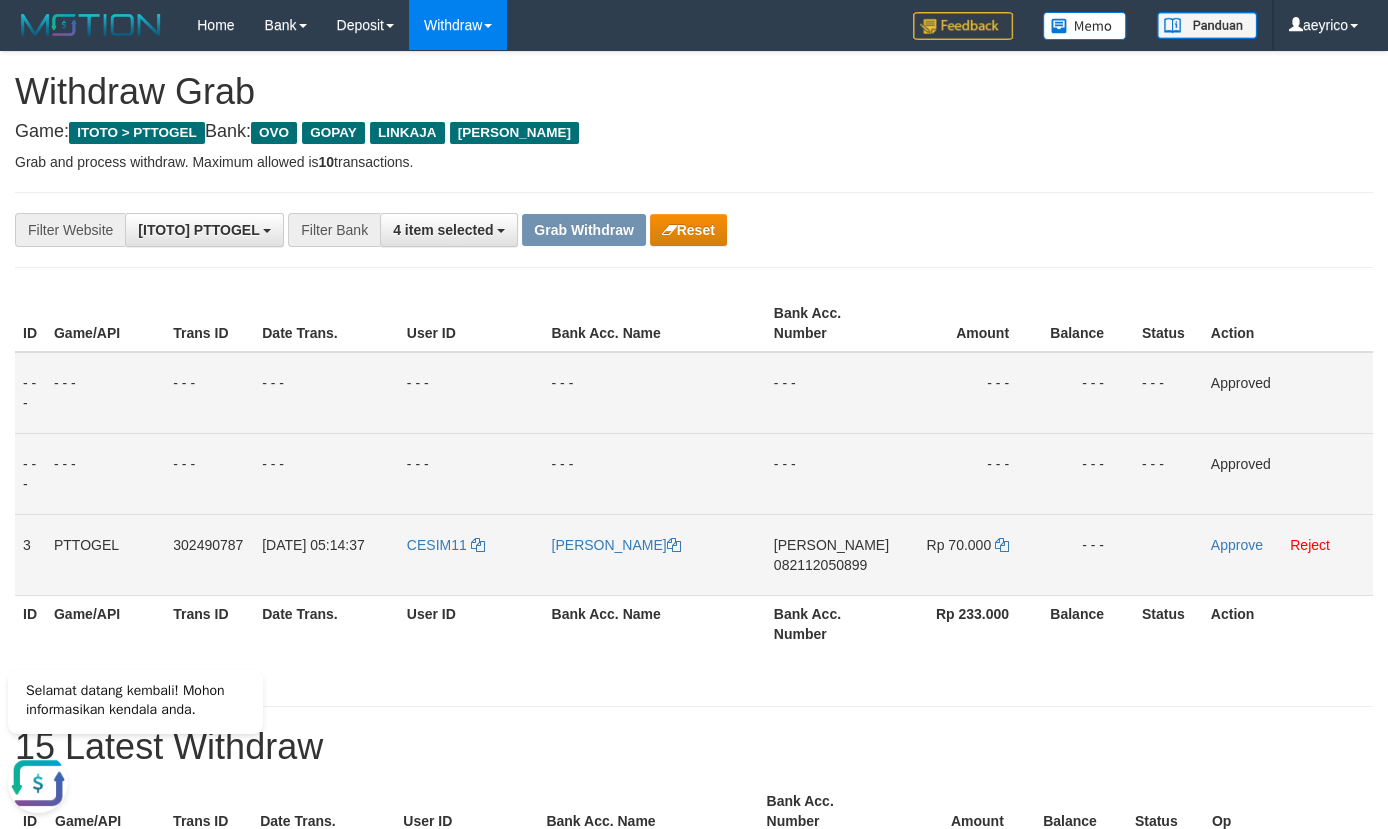 click on "Approve
Reject" at bounding box center [1288, 554] 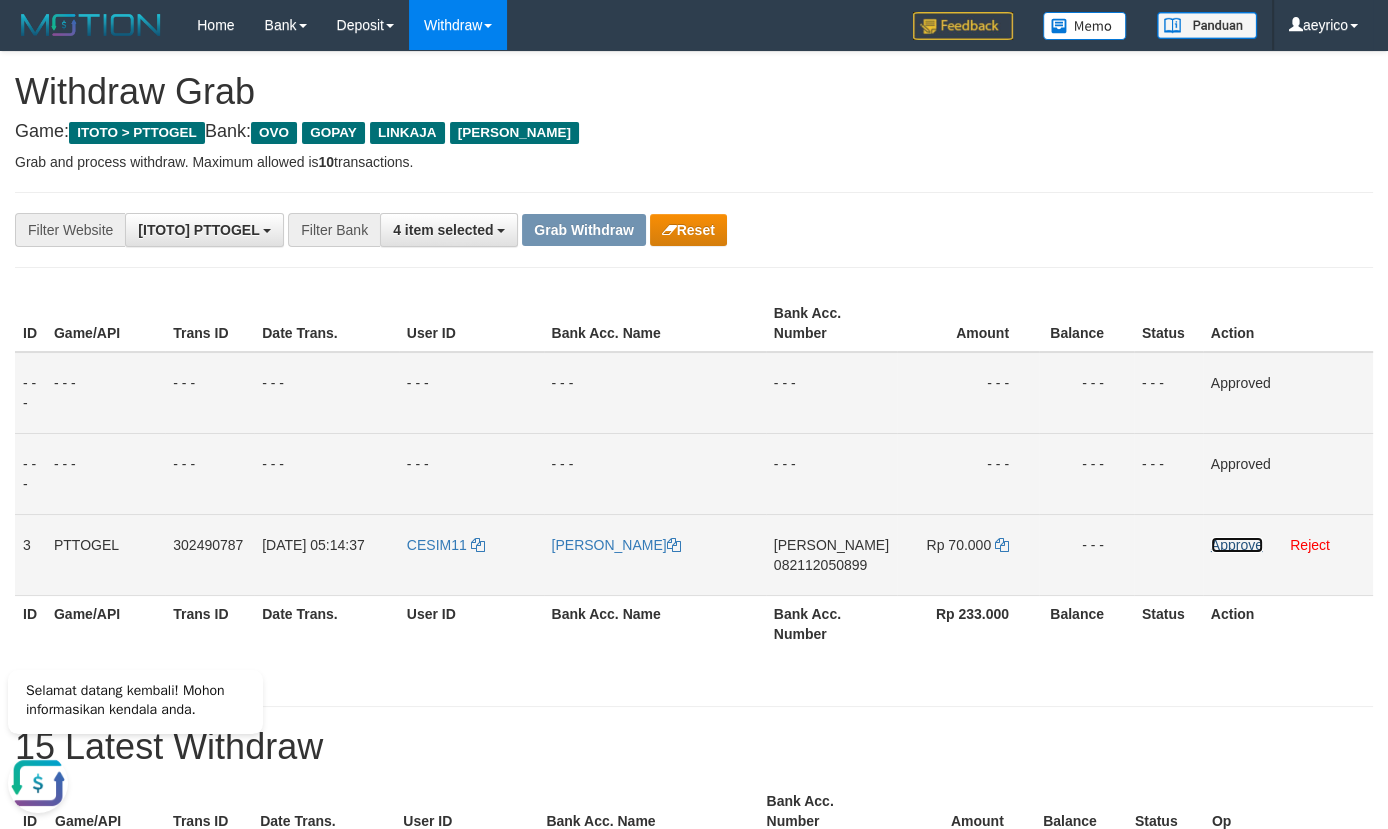 click on "Approve" at bounding box center [1237, 545] 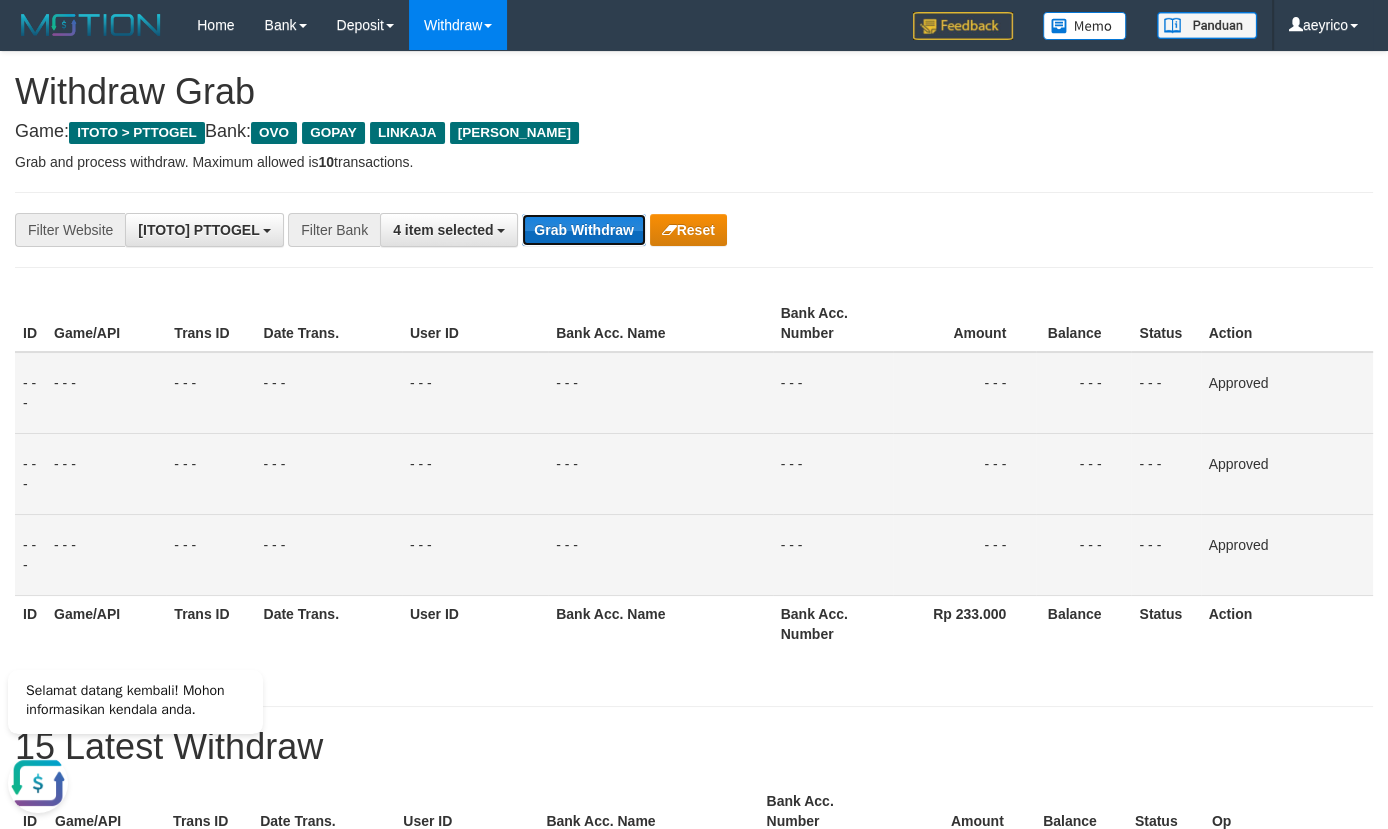 drag, startPoint x: 568, startPoint y: 216, endPoint x: 568, endPoint y: 228, distance: 12 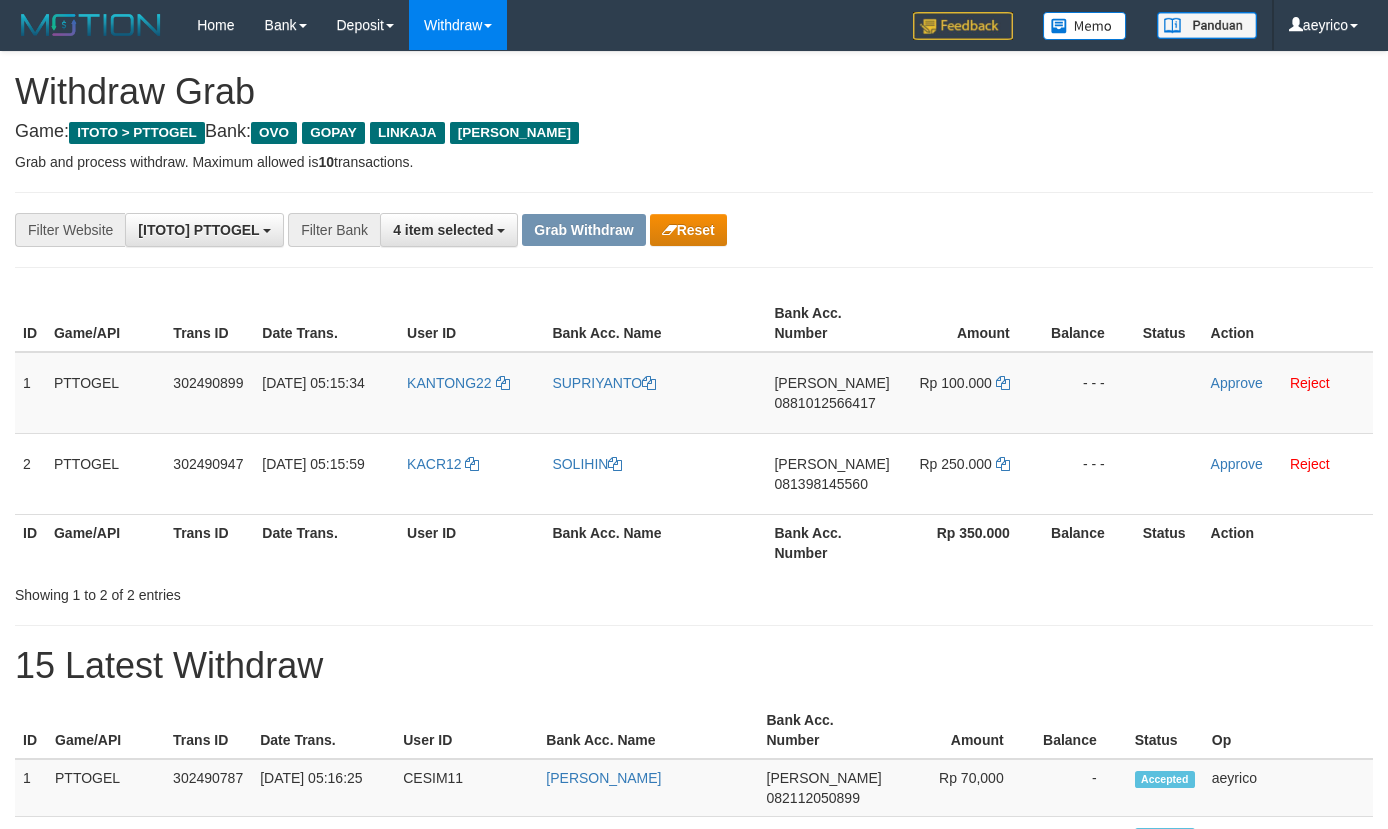 scroll, scrollTop: 0, scrollLeft: 0, axis: both 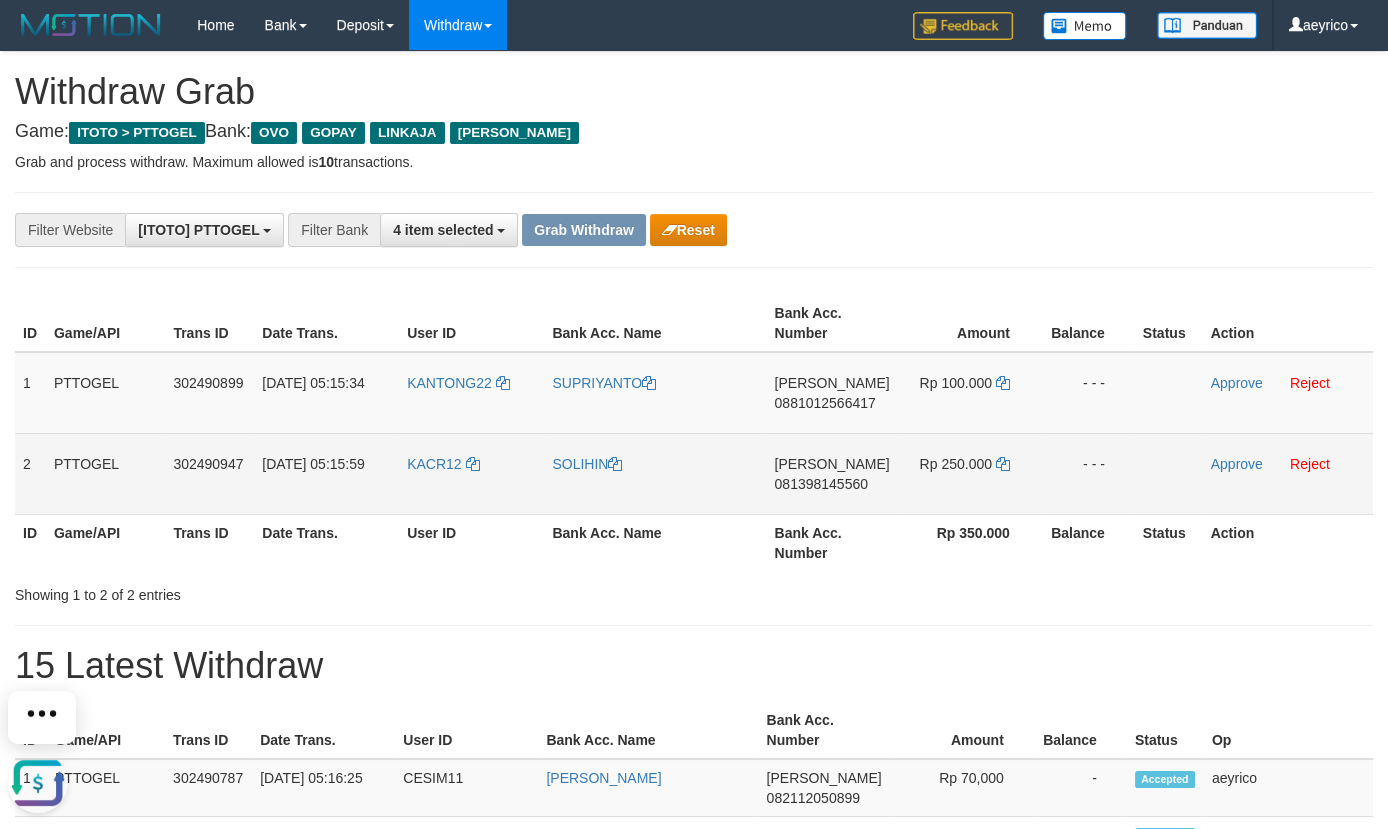 drag, startPoint x: 466, startPoint y: 361, endPoint x: 976, endPoint y: 442, distance: 516.3923 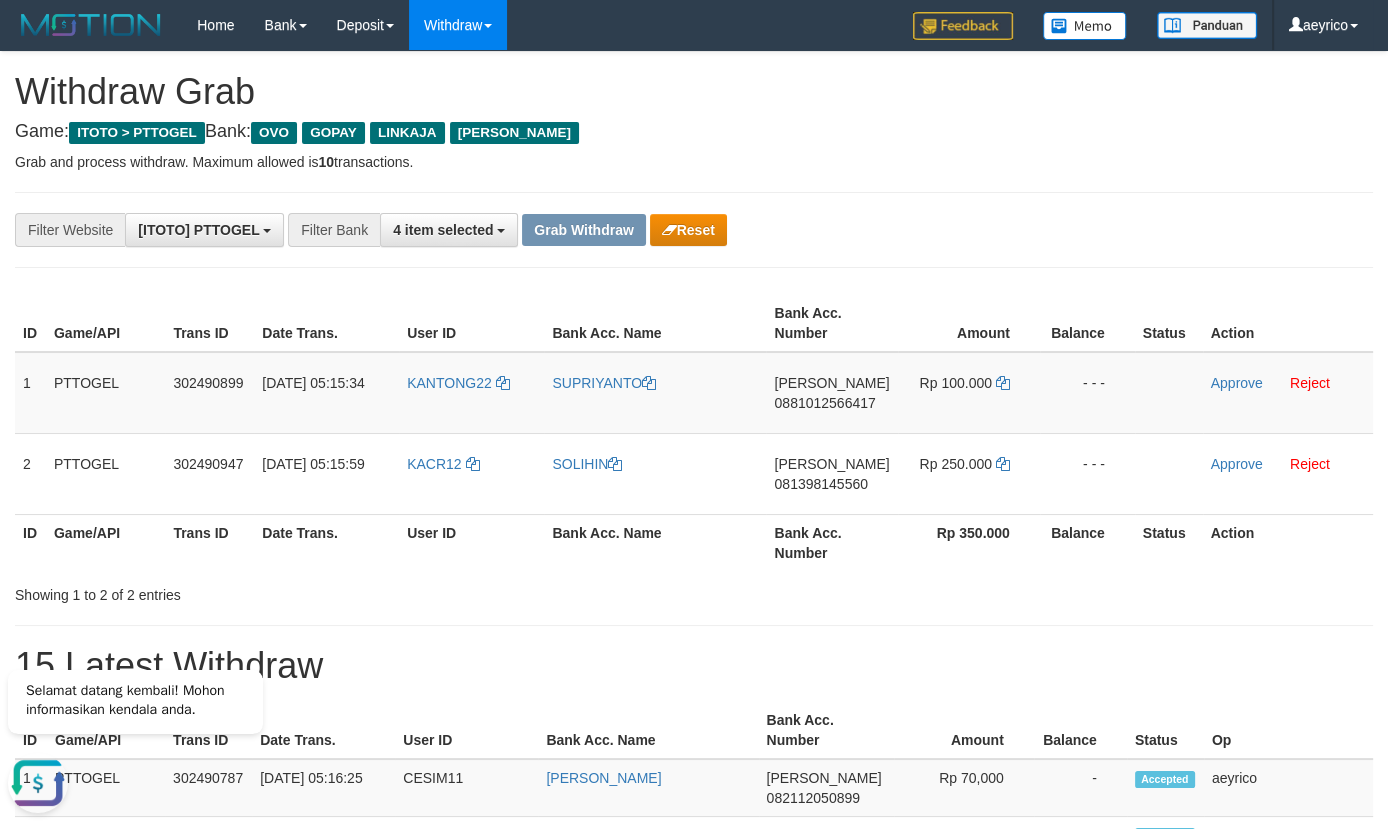 click on "**********" at bounding box center (694, 1163) 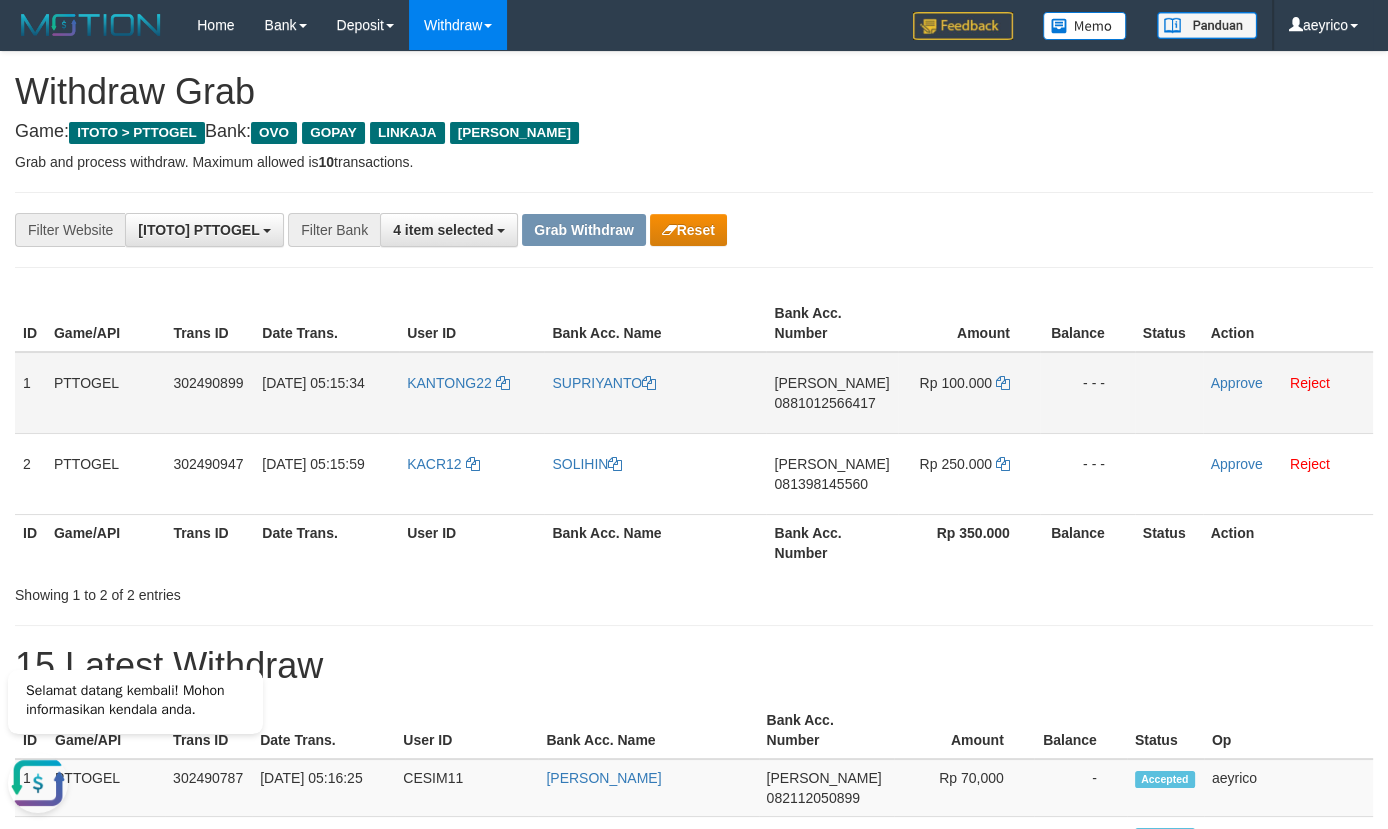 click on "0881012566417" at bounding box center (824, 403) 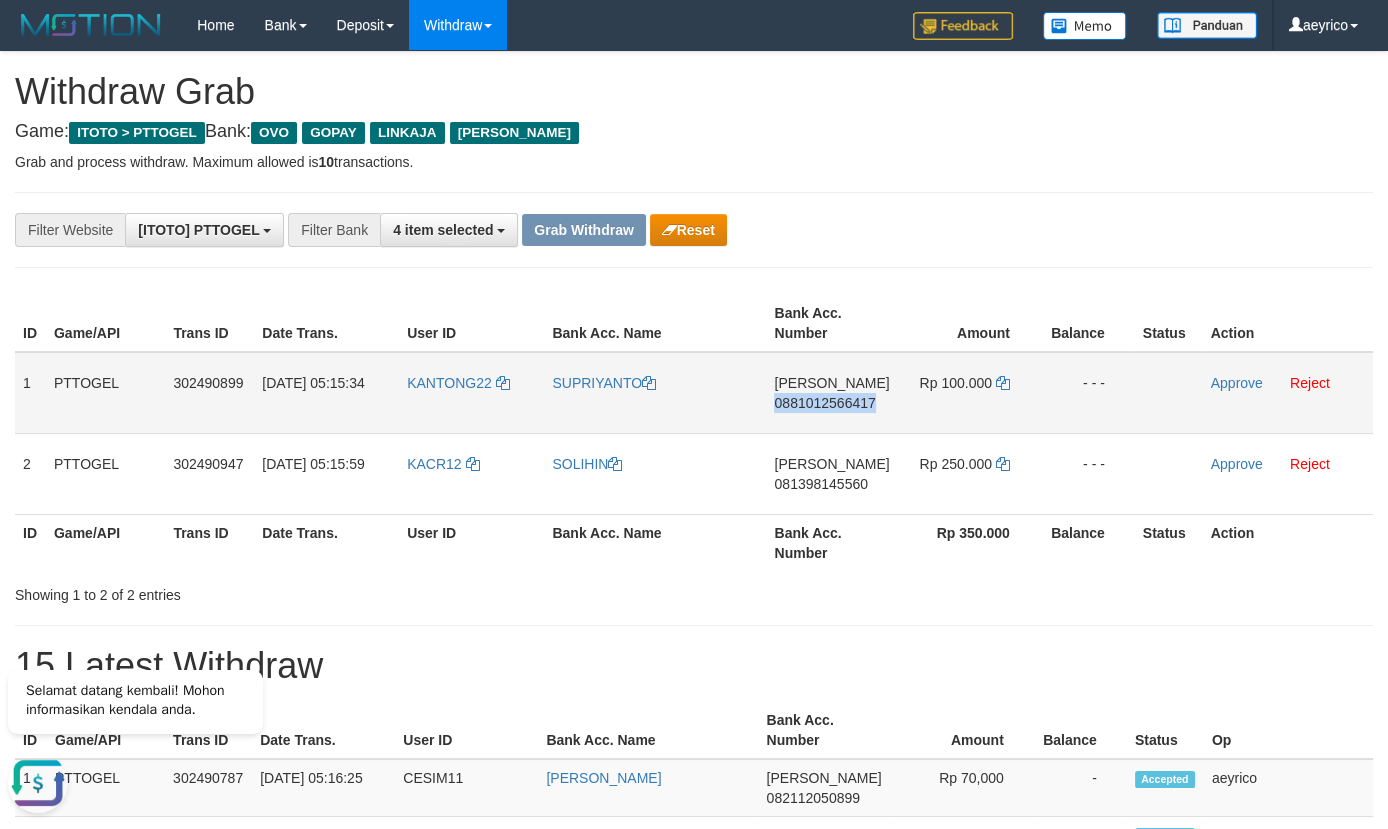 click on "0881012566417" at bounding box center [824, 403] 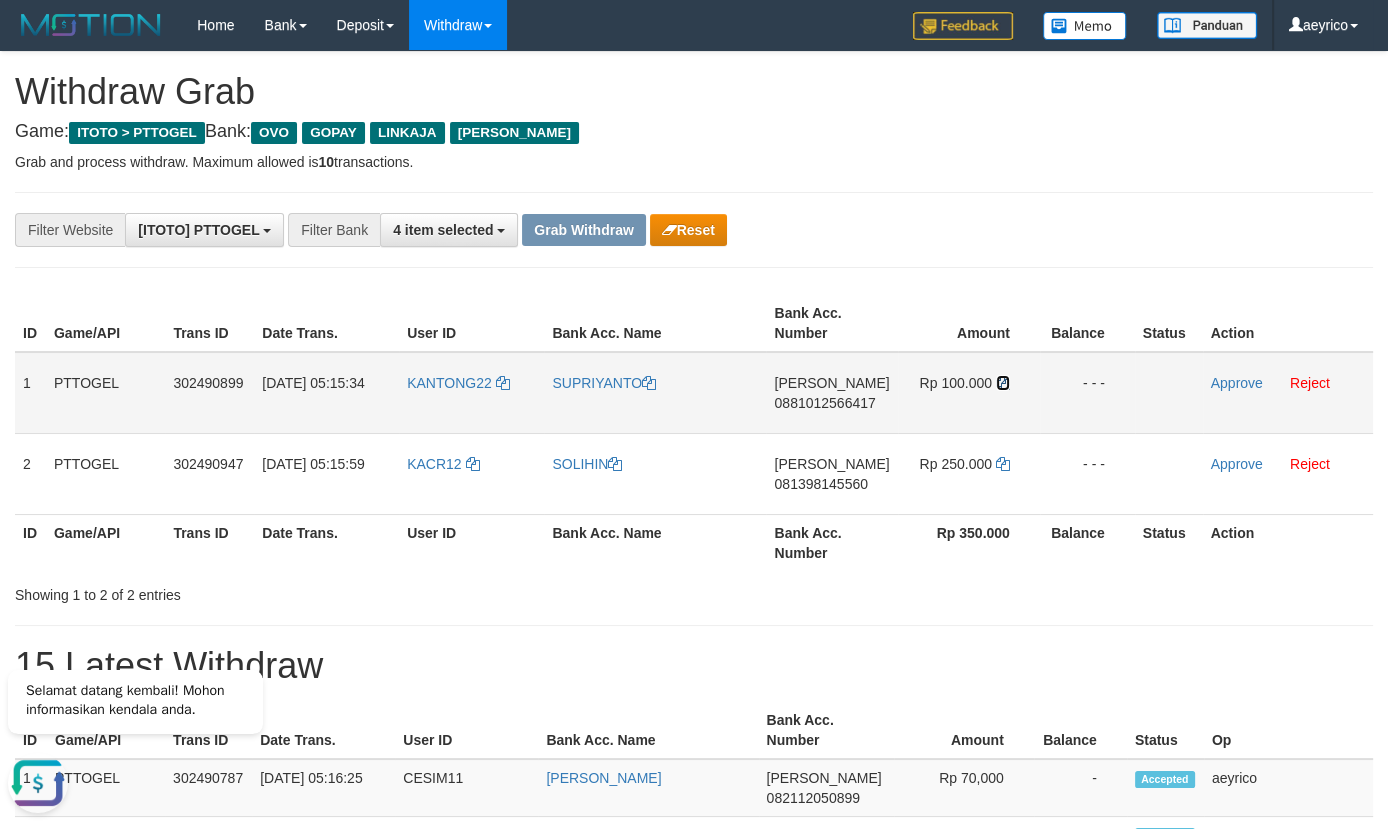 click at bounding box center [1003, 383] 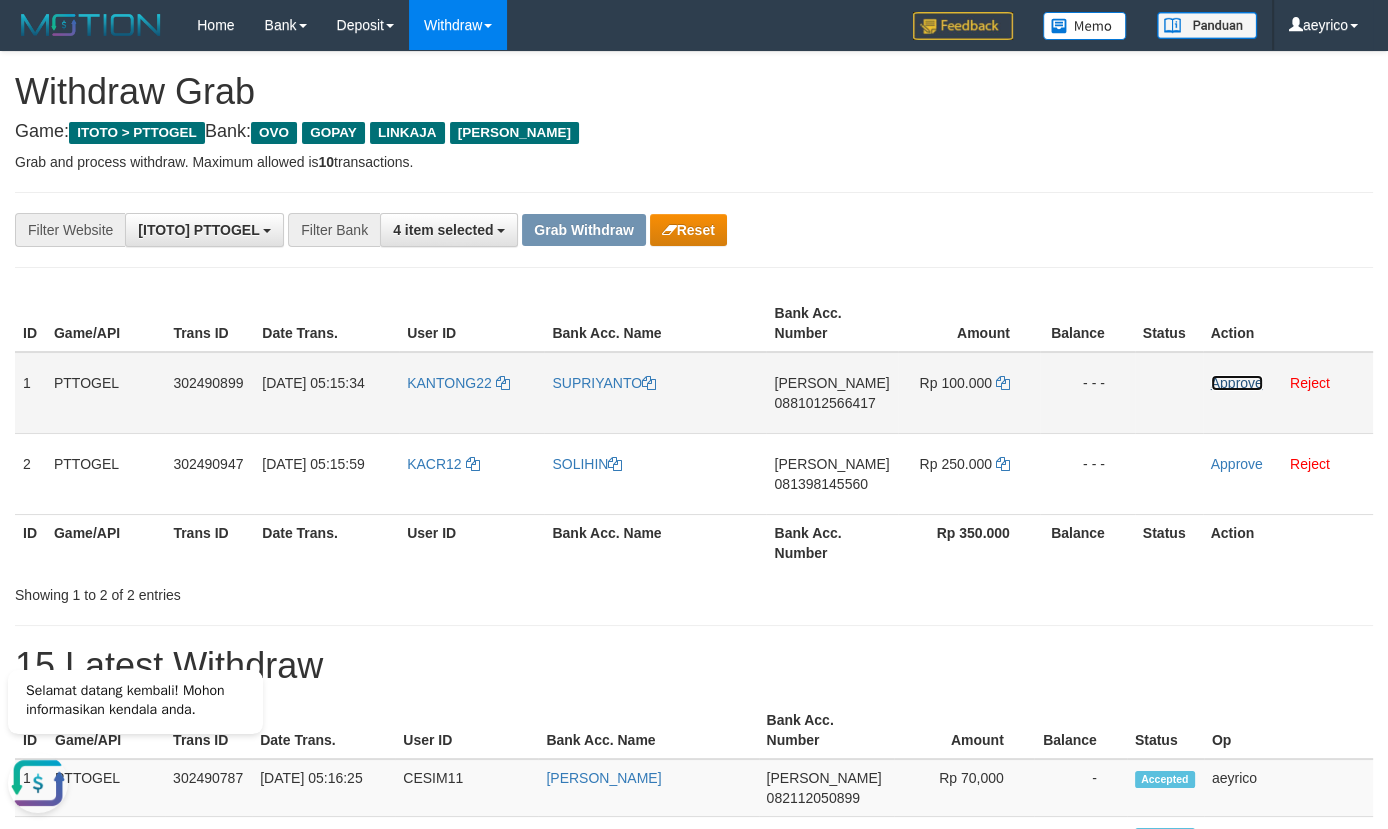 click on "Approve" at bounding box center [1237, 383] 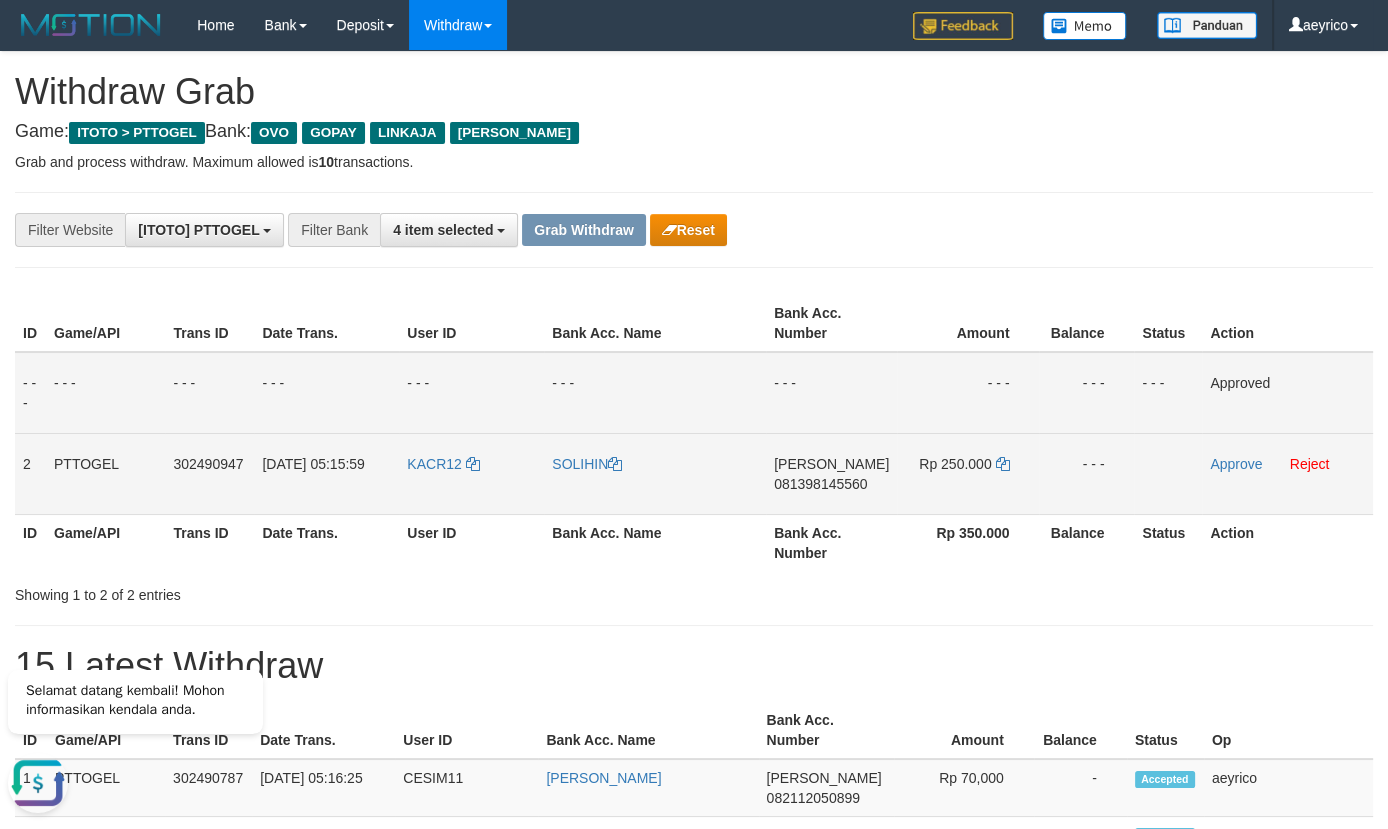 click on "081398145560" at bounding box center (820, 484) 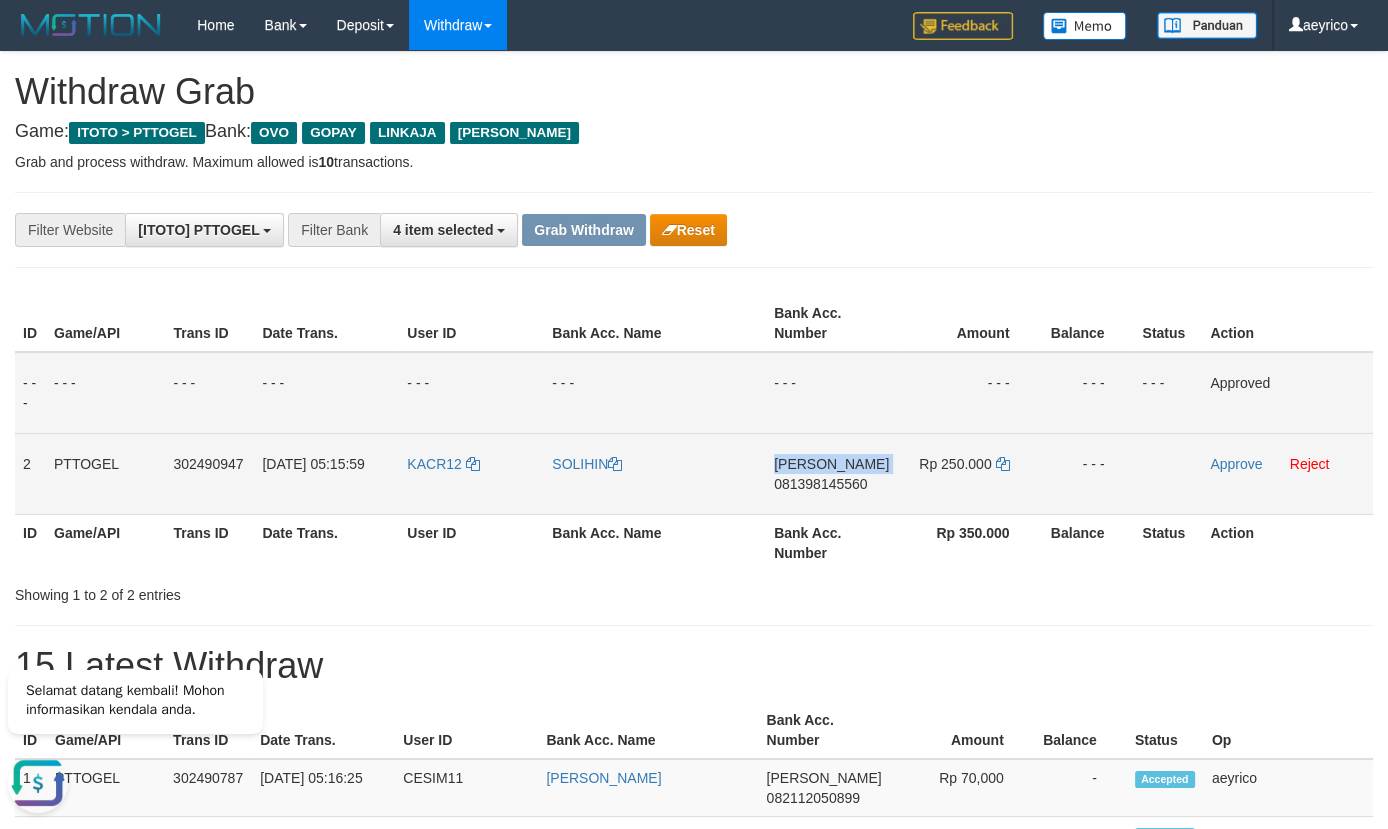 click on "DANA
081398145560" at bounding box center [831, 473] 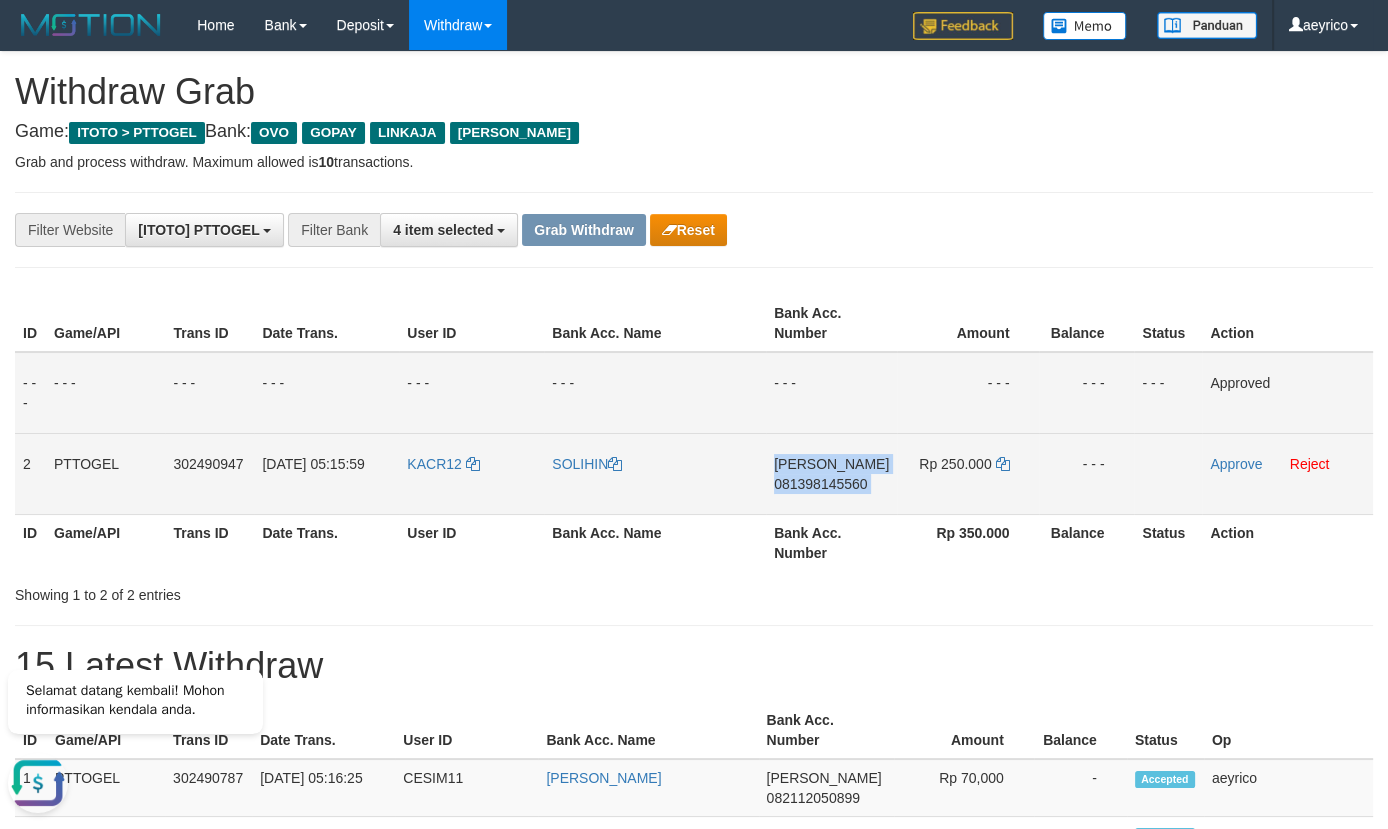 click on "081398145560" at bounding box center (820, 484) 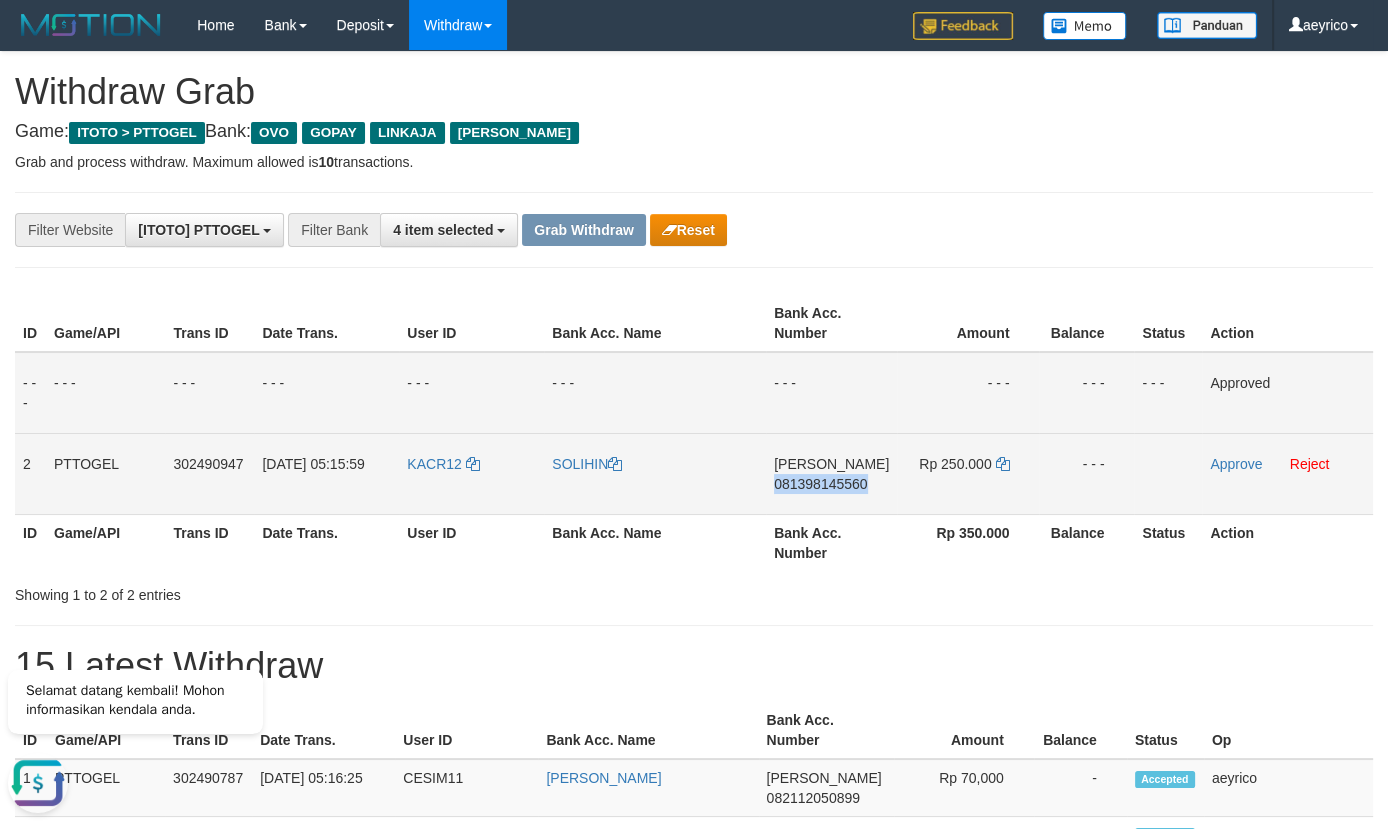 click on "081398145560" at bounding box center [820, 484] 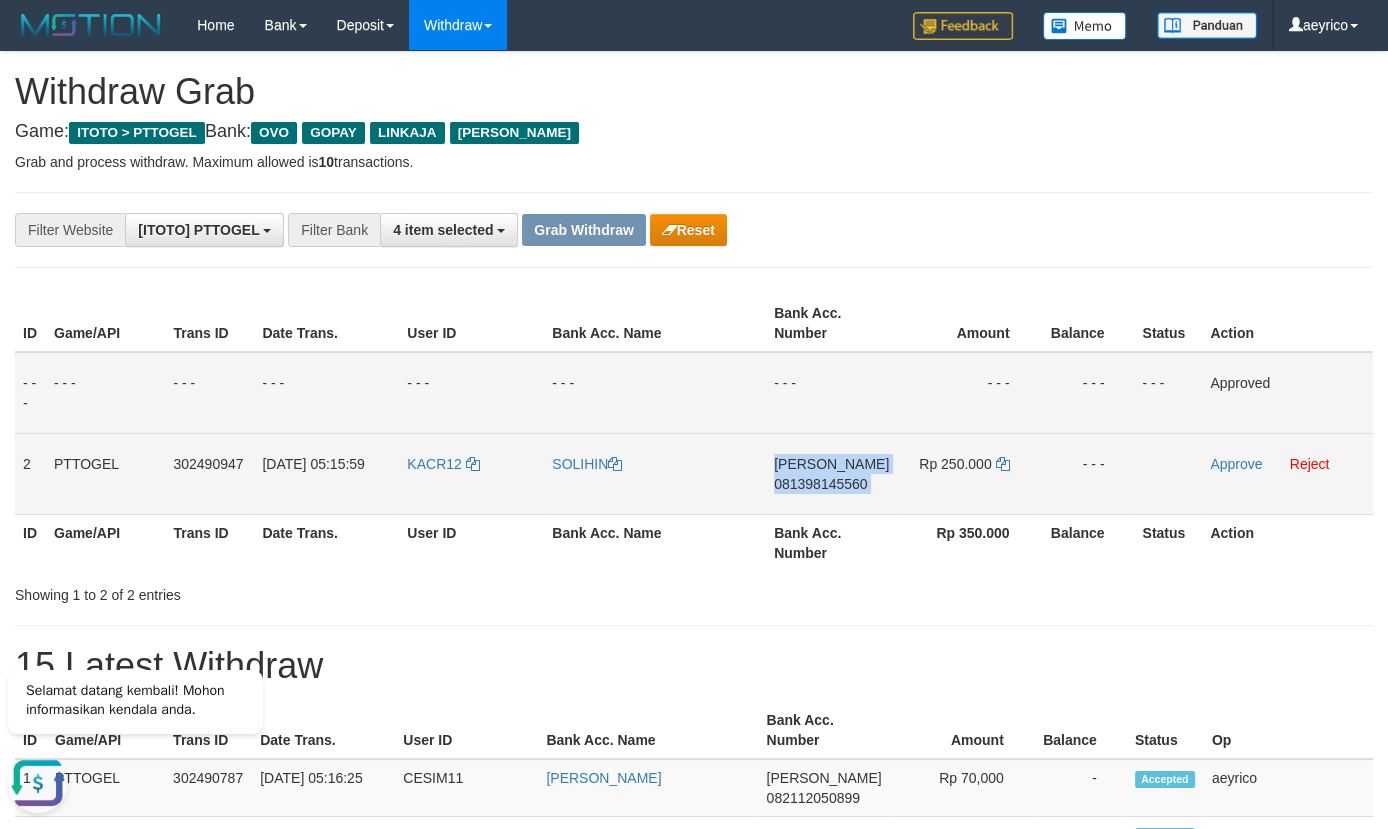drag, startPoint x: 828, startPoint y: 483, endPoint x: 41, endPoint y: 483, distance: 787 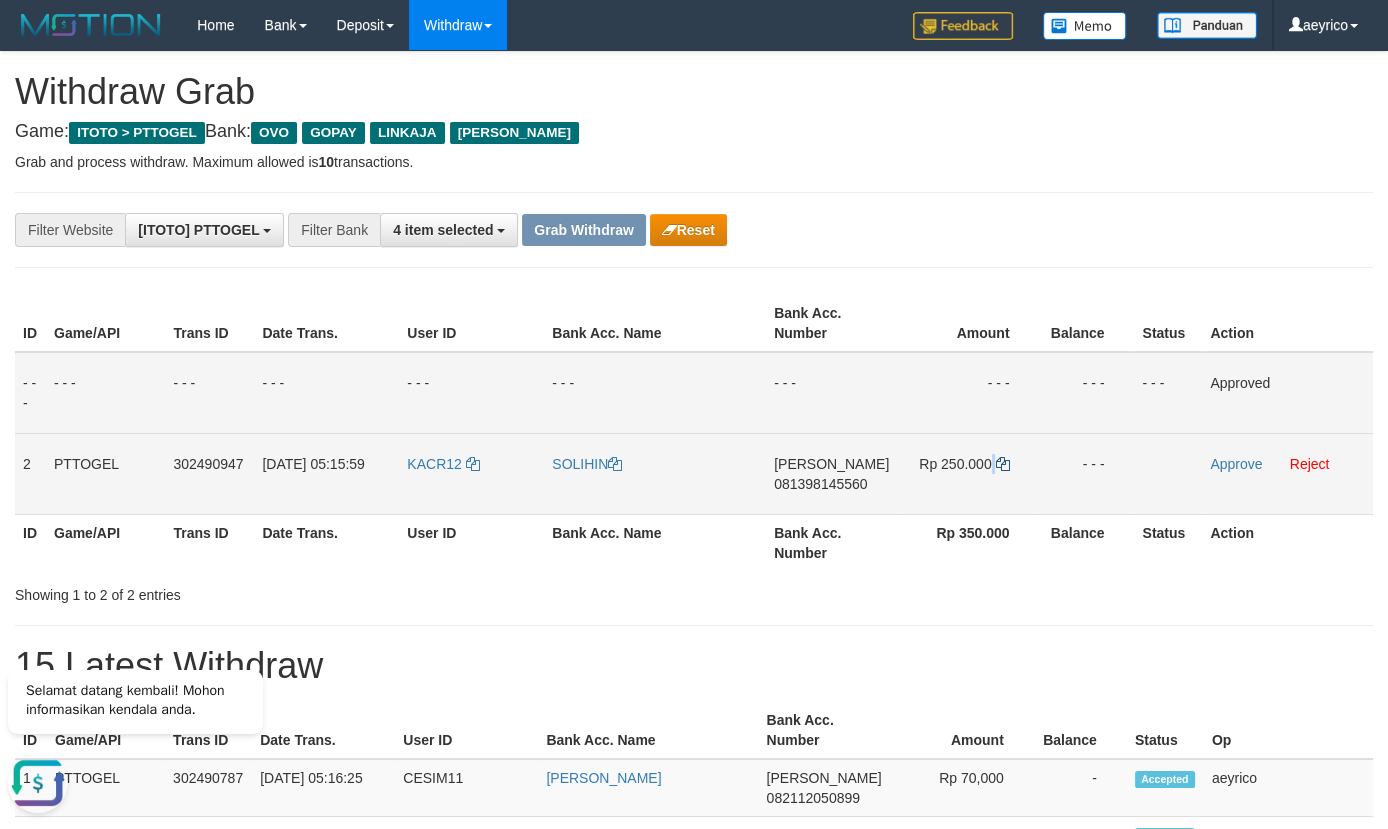drag, startPoint x: 988, startPoint y: 480, endPoint x: 996, endPoint y: 468, distance: 14.422205 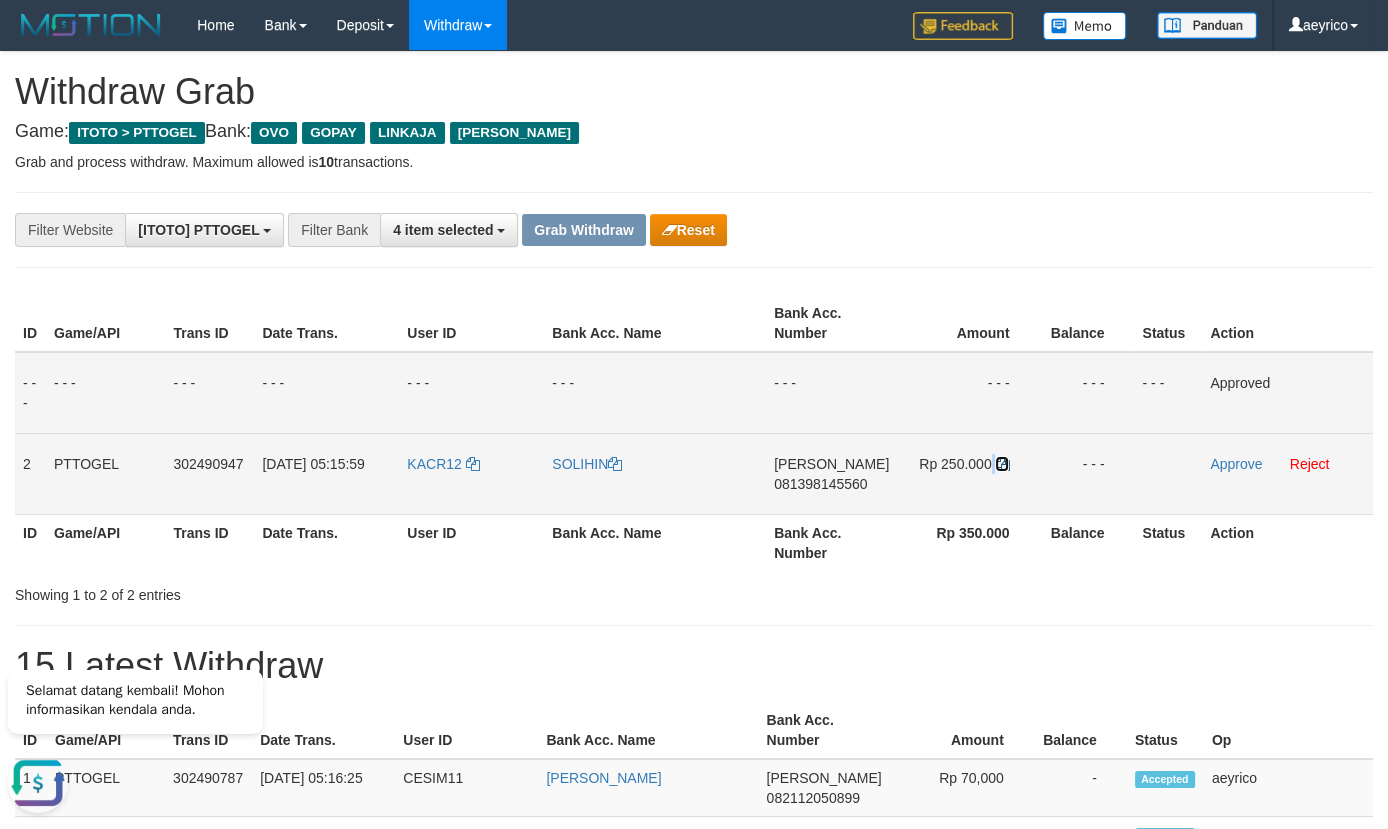 click at bounding box center (1002, 464) 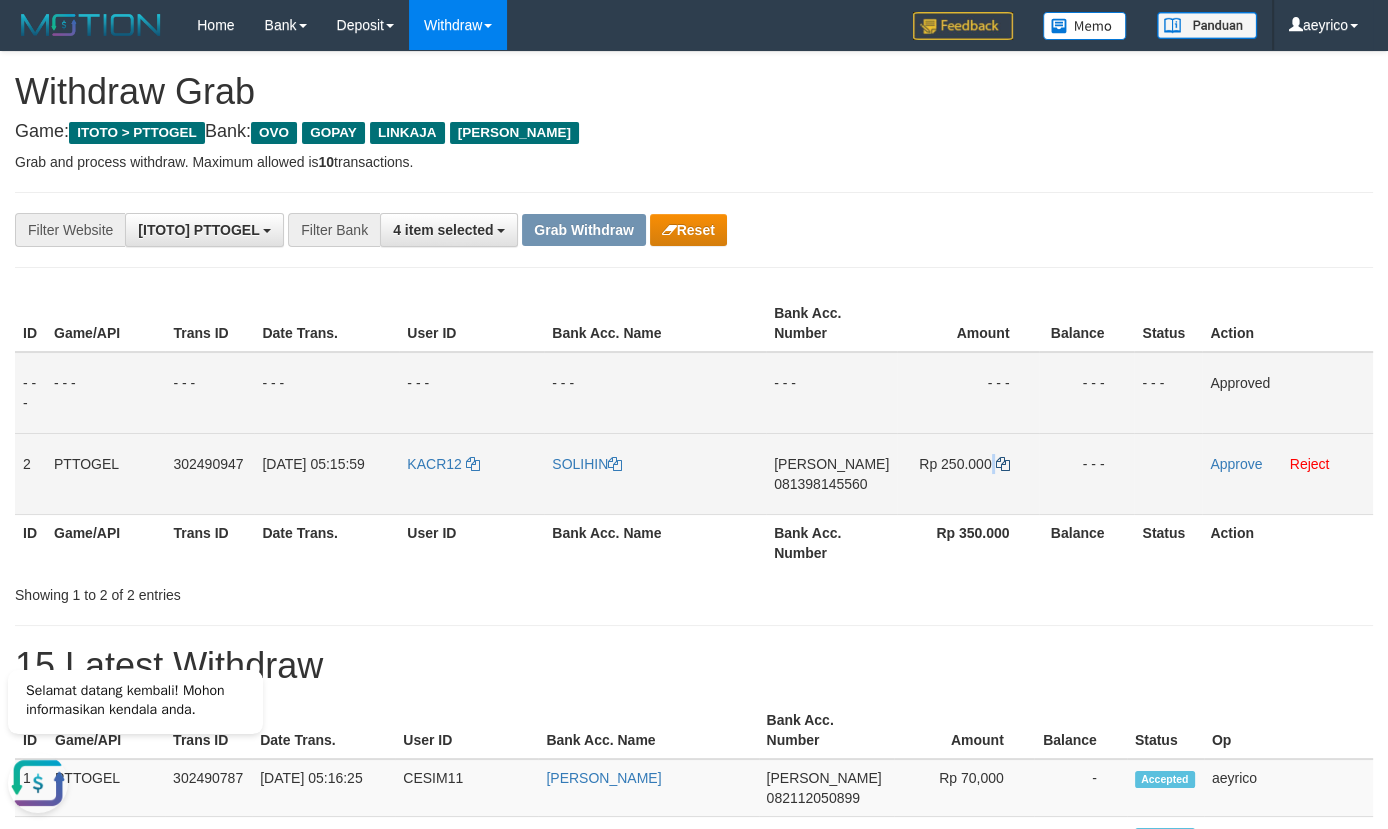 copy 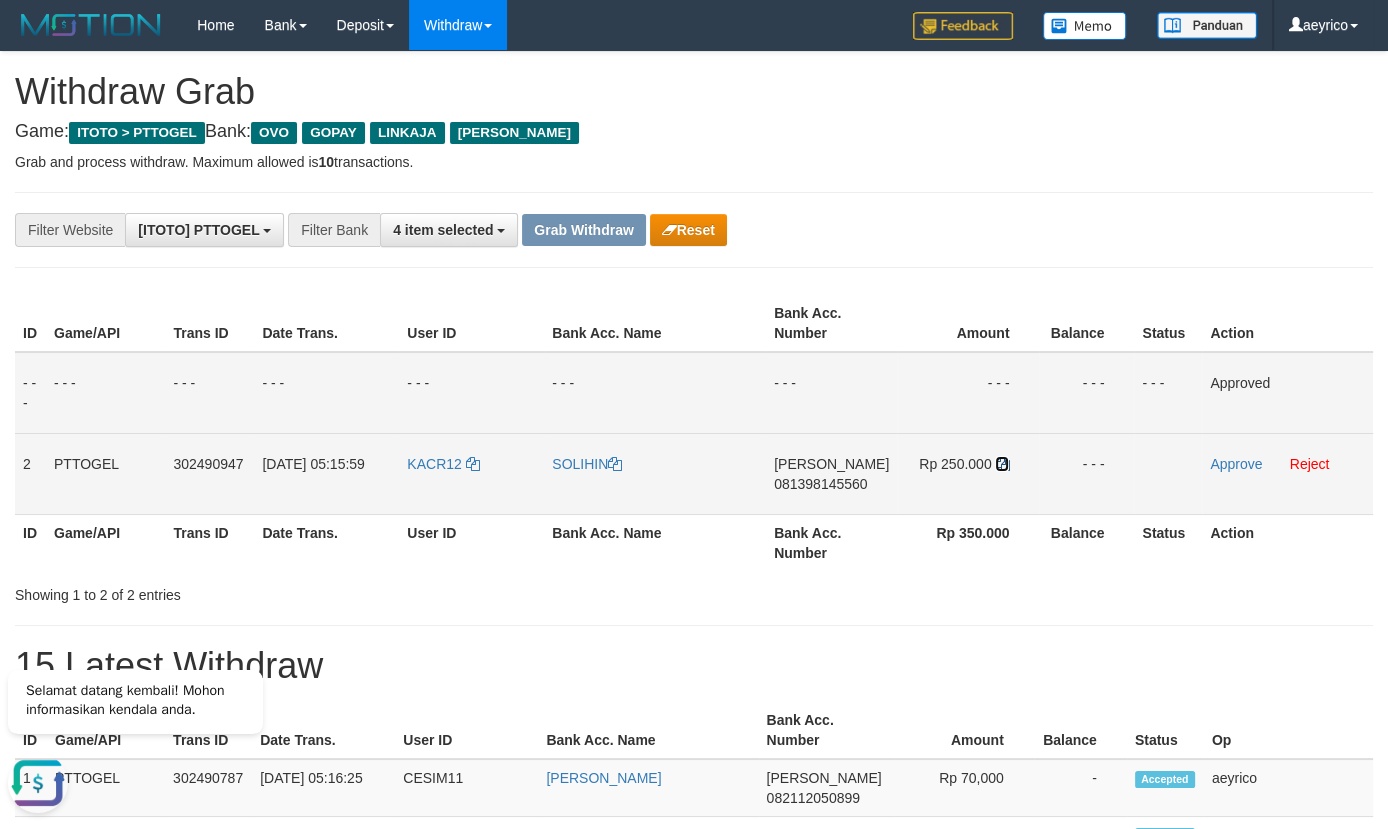 click at bounding box center [1002, 464] 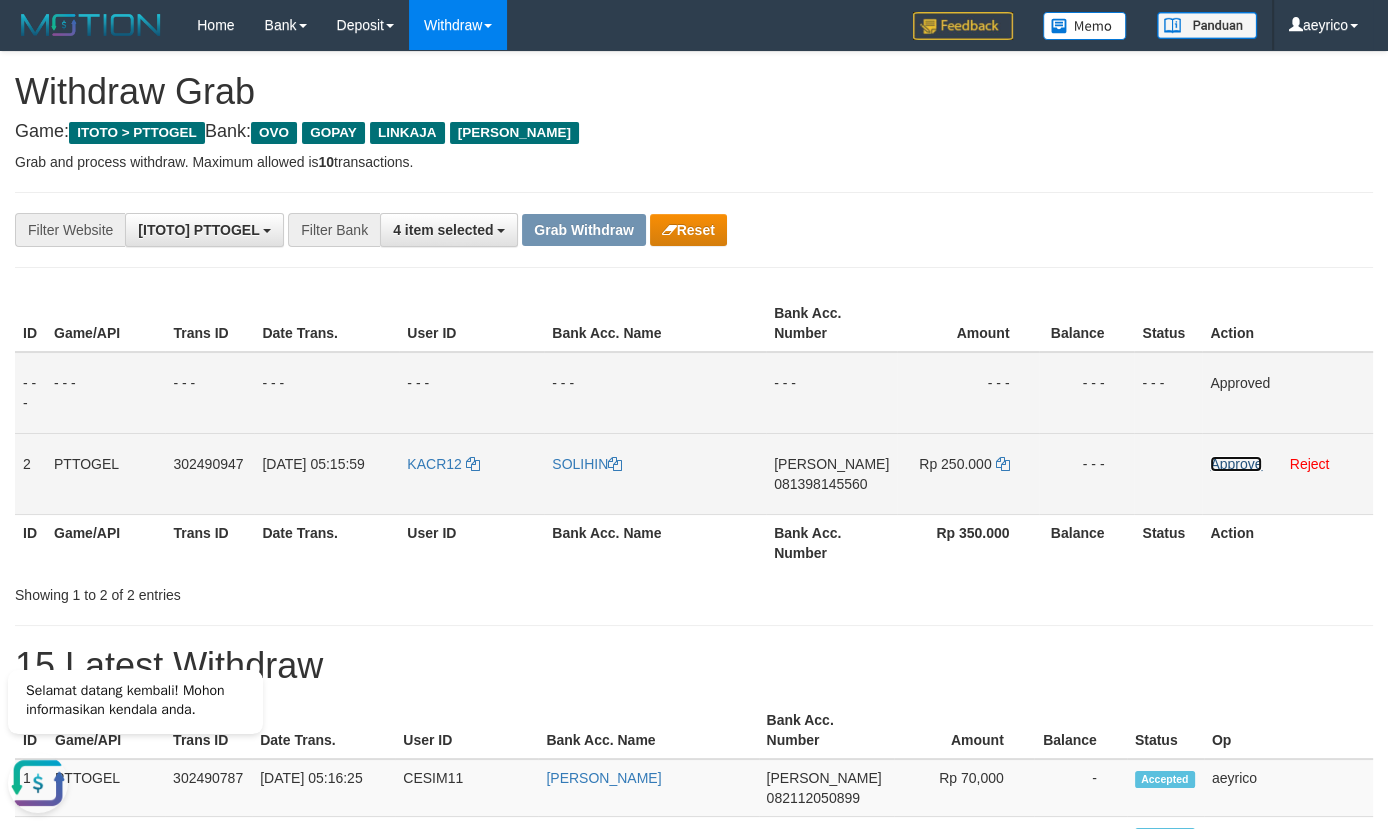 click on "Approve" at bounding box center (1236, 464) 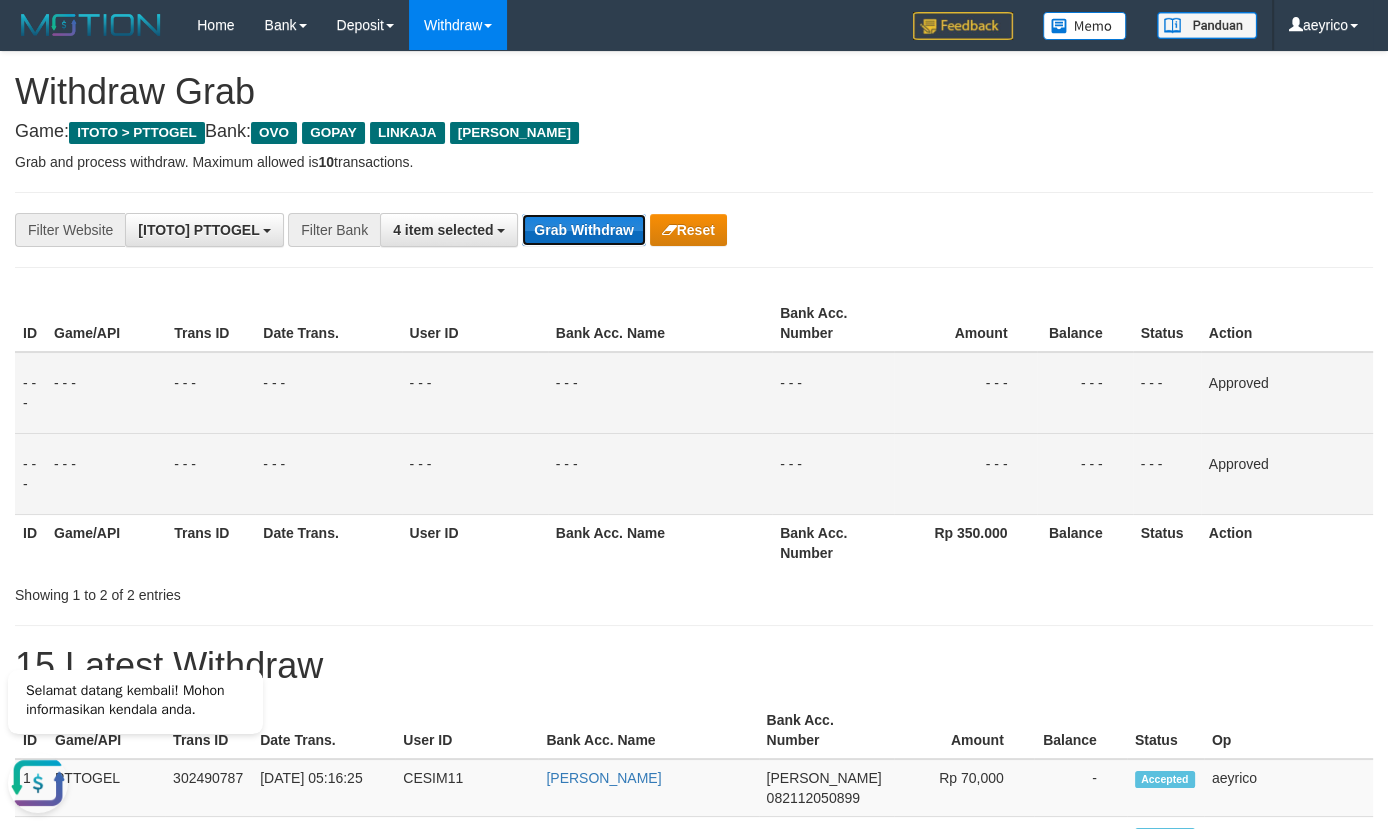 click on "Grab Withdraw" at bounding box center (583, 230) 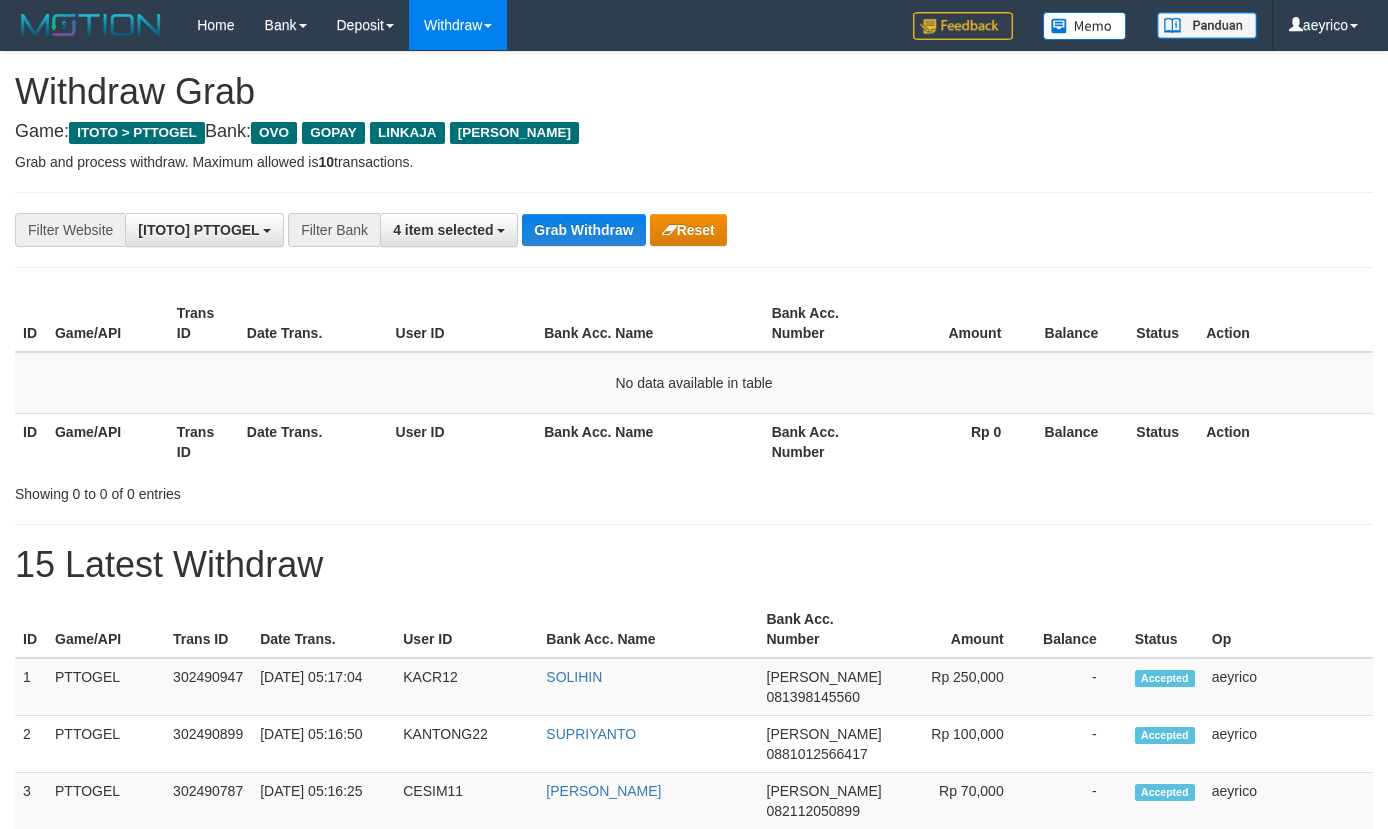 scroll, scrollTop: 0, scrollLeft: 0, axis: both 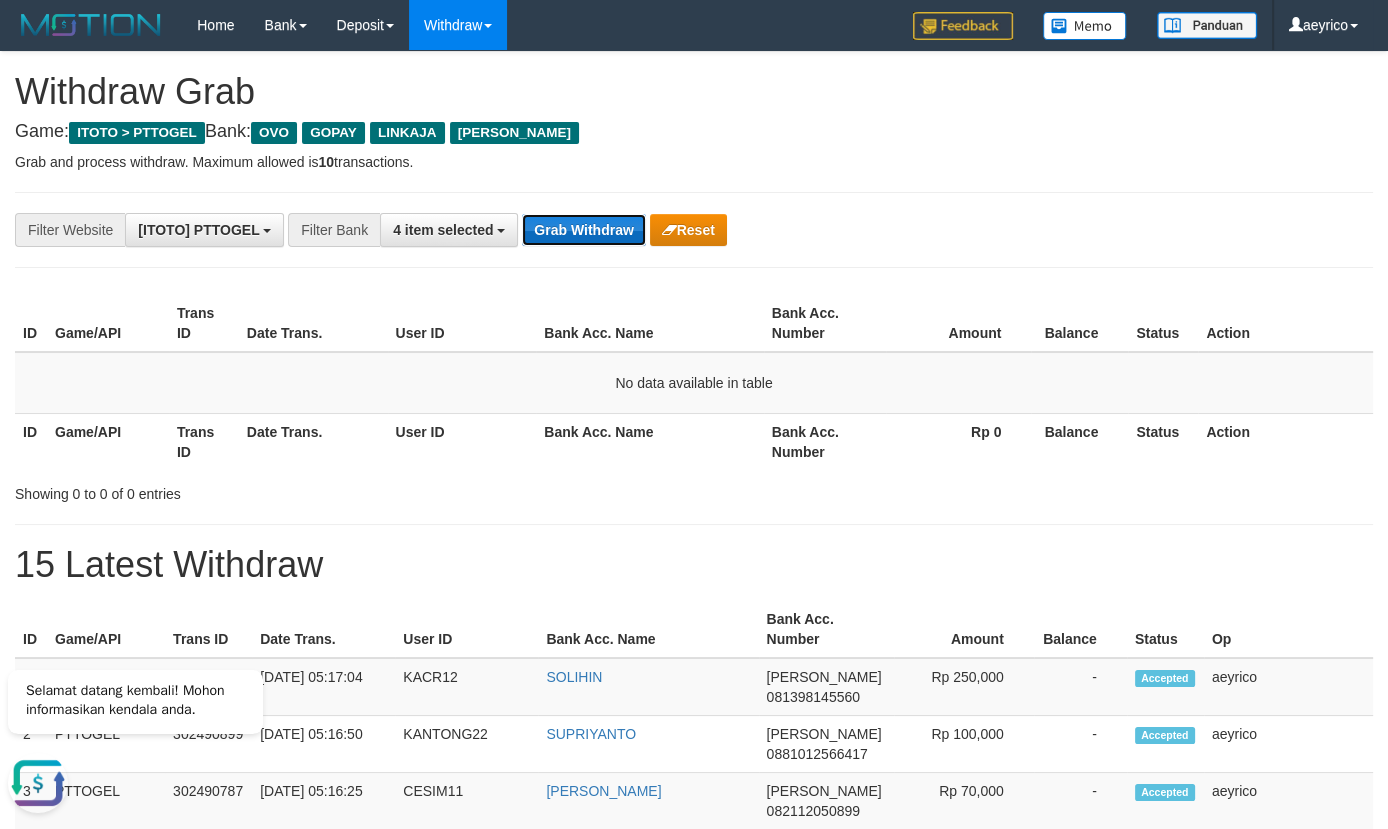 click on "Grab Withdraw" at bounding box center [583, 230] 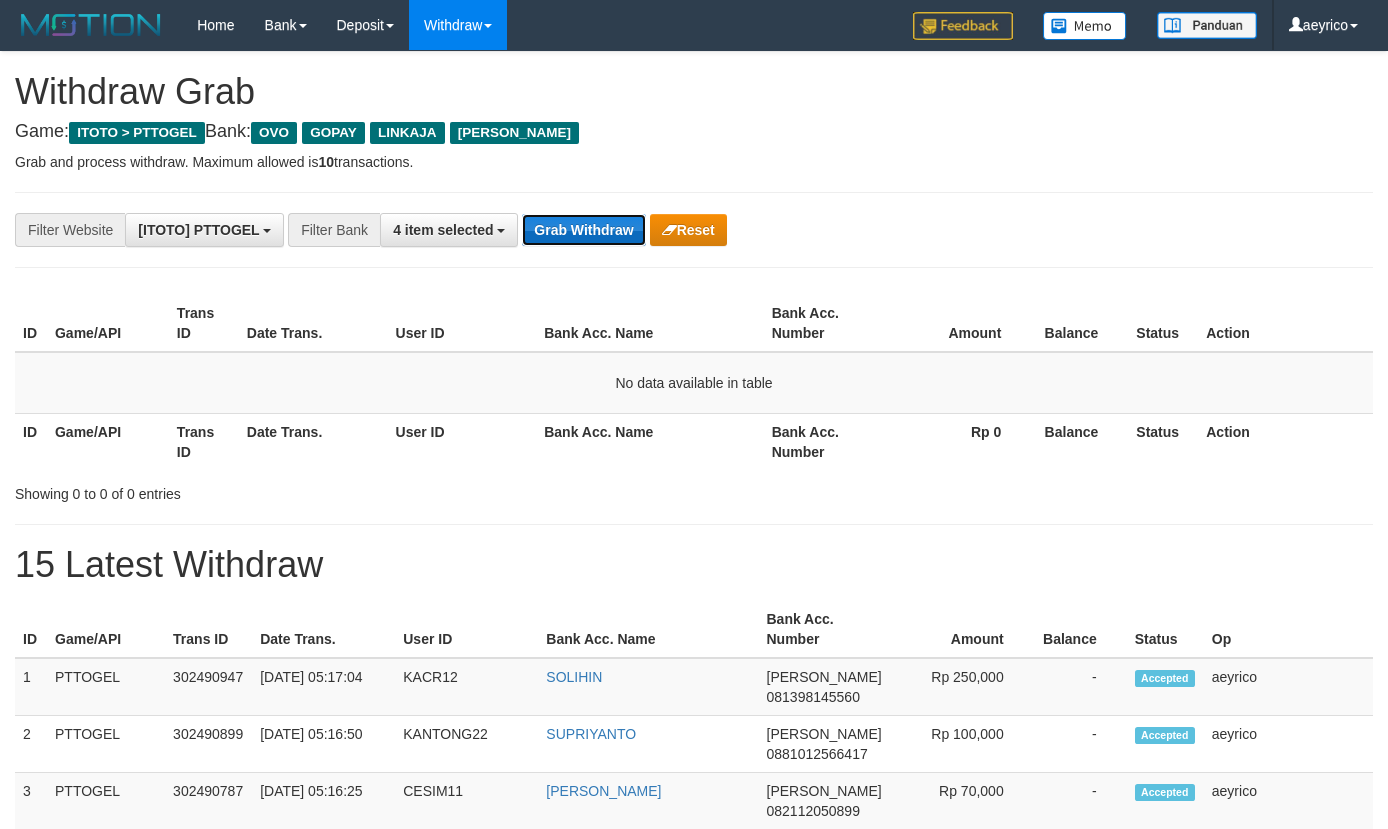 scroll, scrollTop: 0, scrollLeft: 0, axis: both 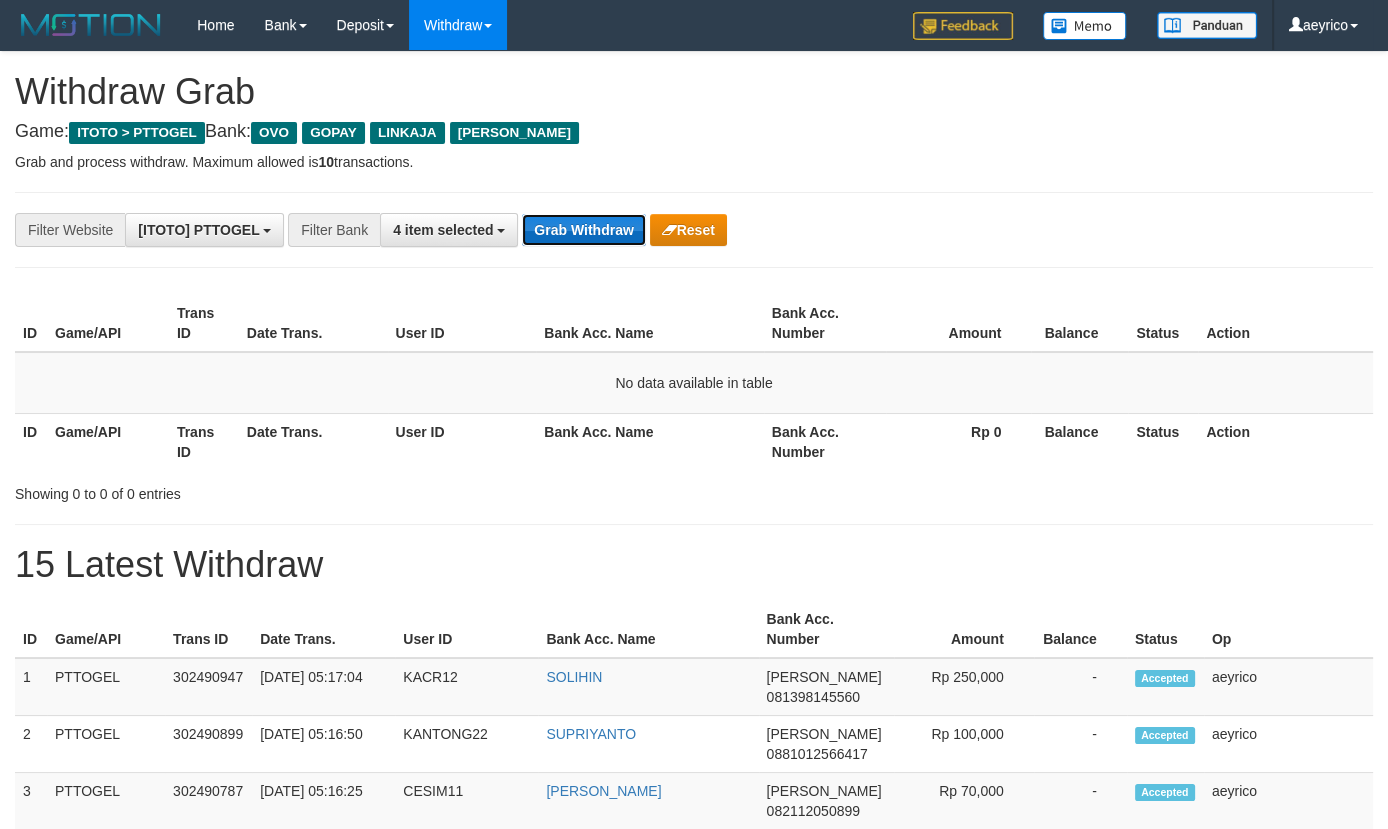 click on "Grab Withdraw" at bounding box center [583, 230] 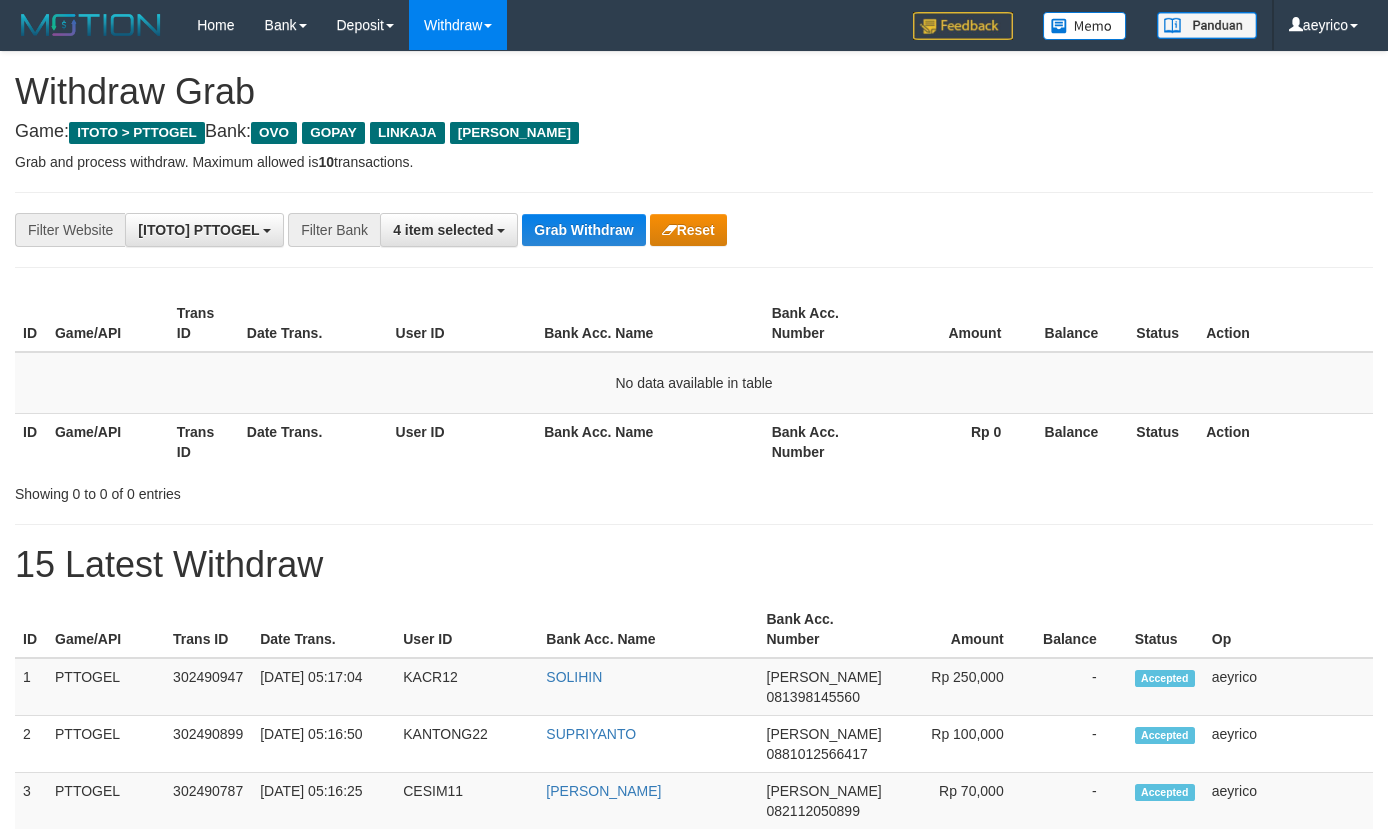 scroll, scrollTop: 0, scrollLeft: 0, axis: both 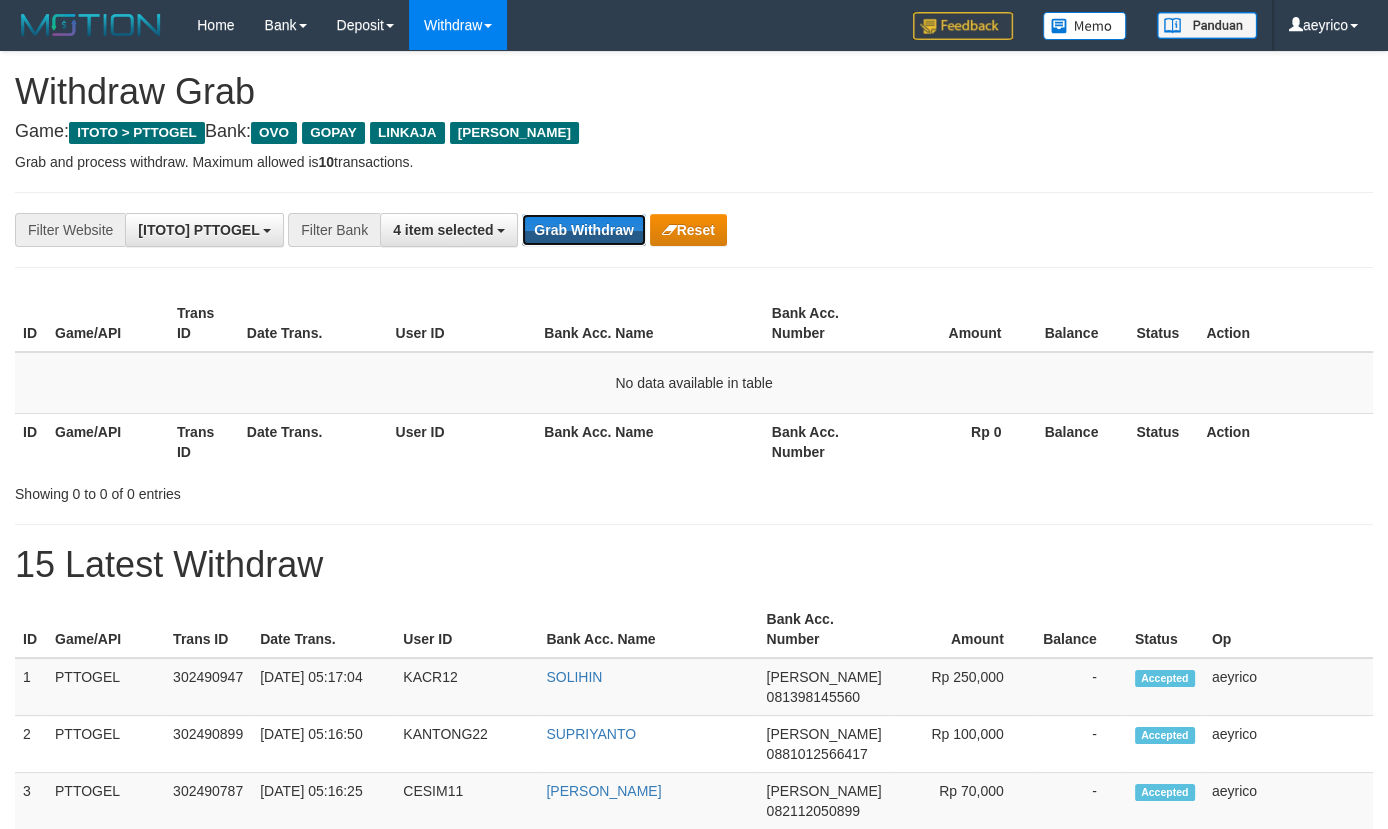 click on "Grab Withdraw" at bounding box center [583, 230] 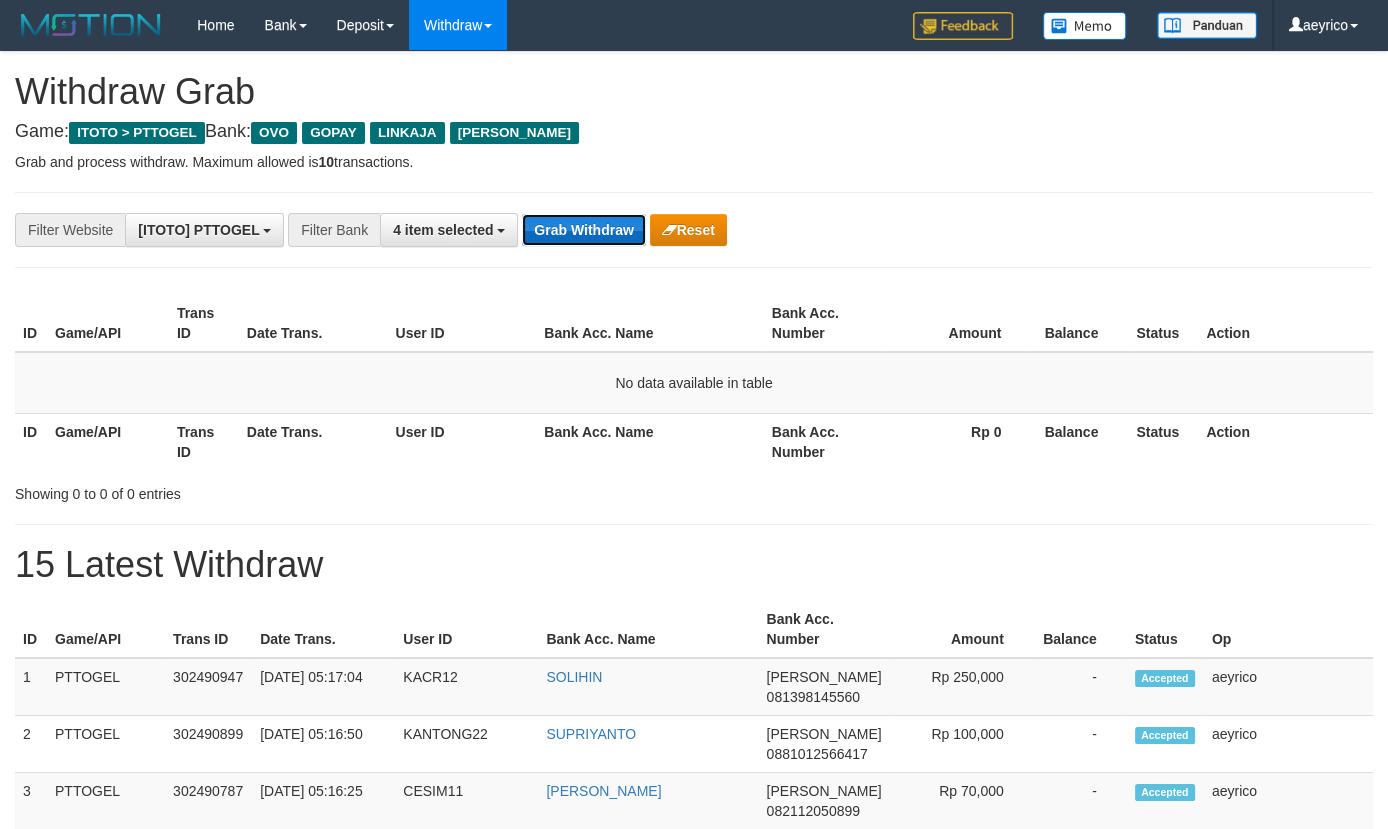 click on "Grab Withdraw" at bounding box center (583, 230) 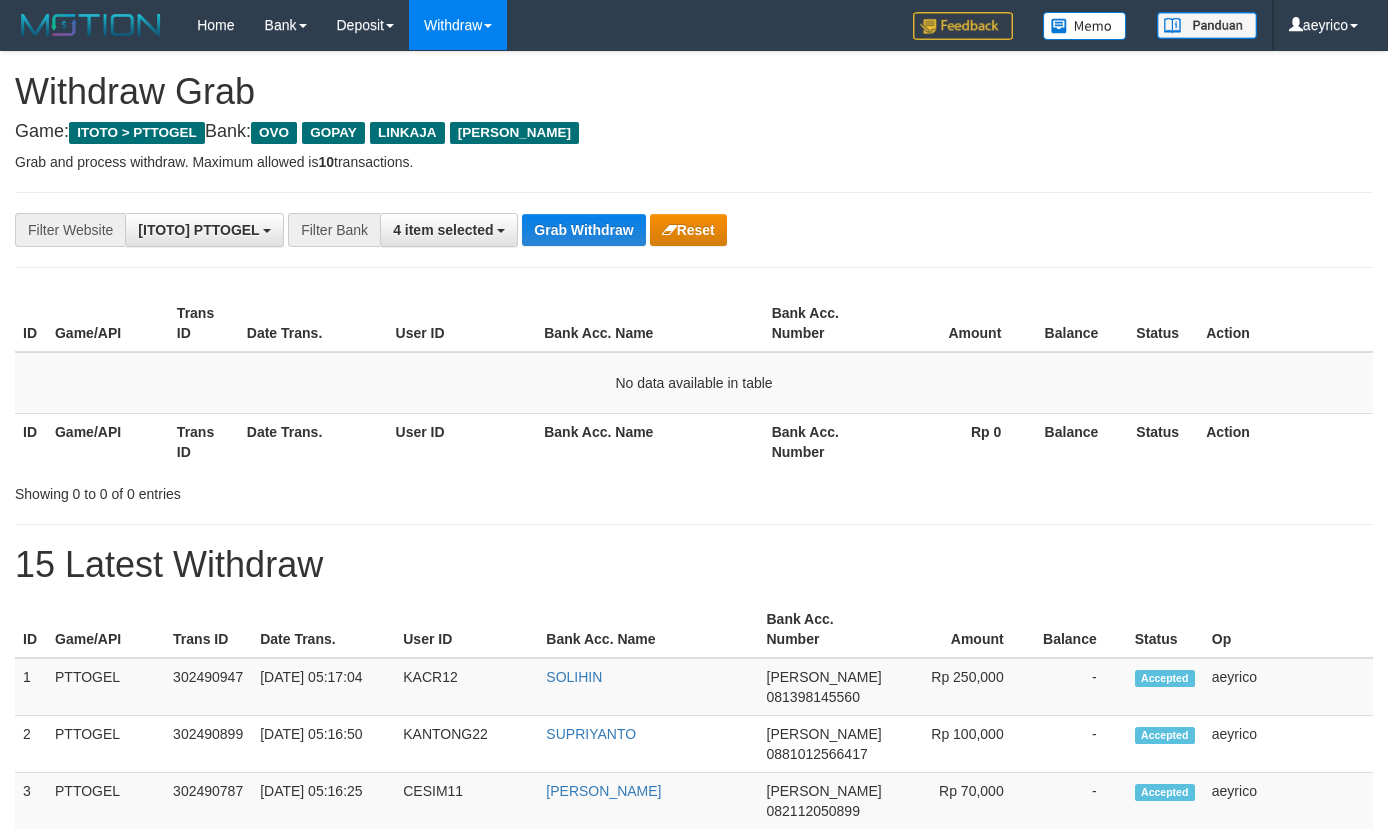 scroll, scrollTop: 0, scrollLeft: 0, axis: both 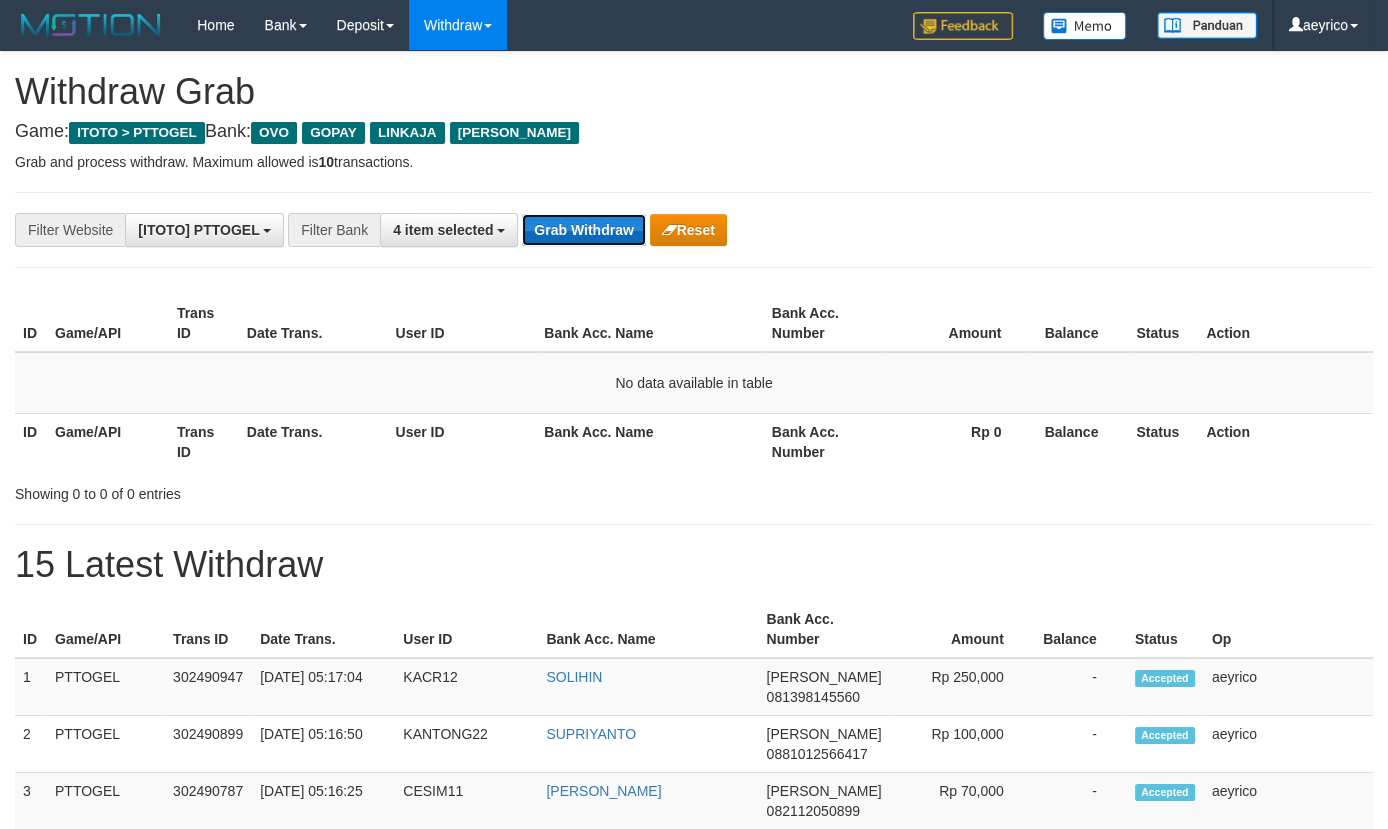 drag, startPoint x: 0, startPoint y: 0, endPoint x: 586, endPoint y: 237, distance: 632.1115 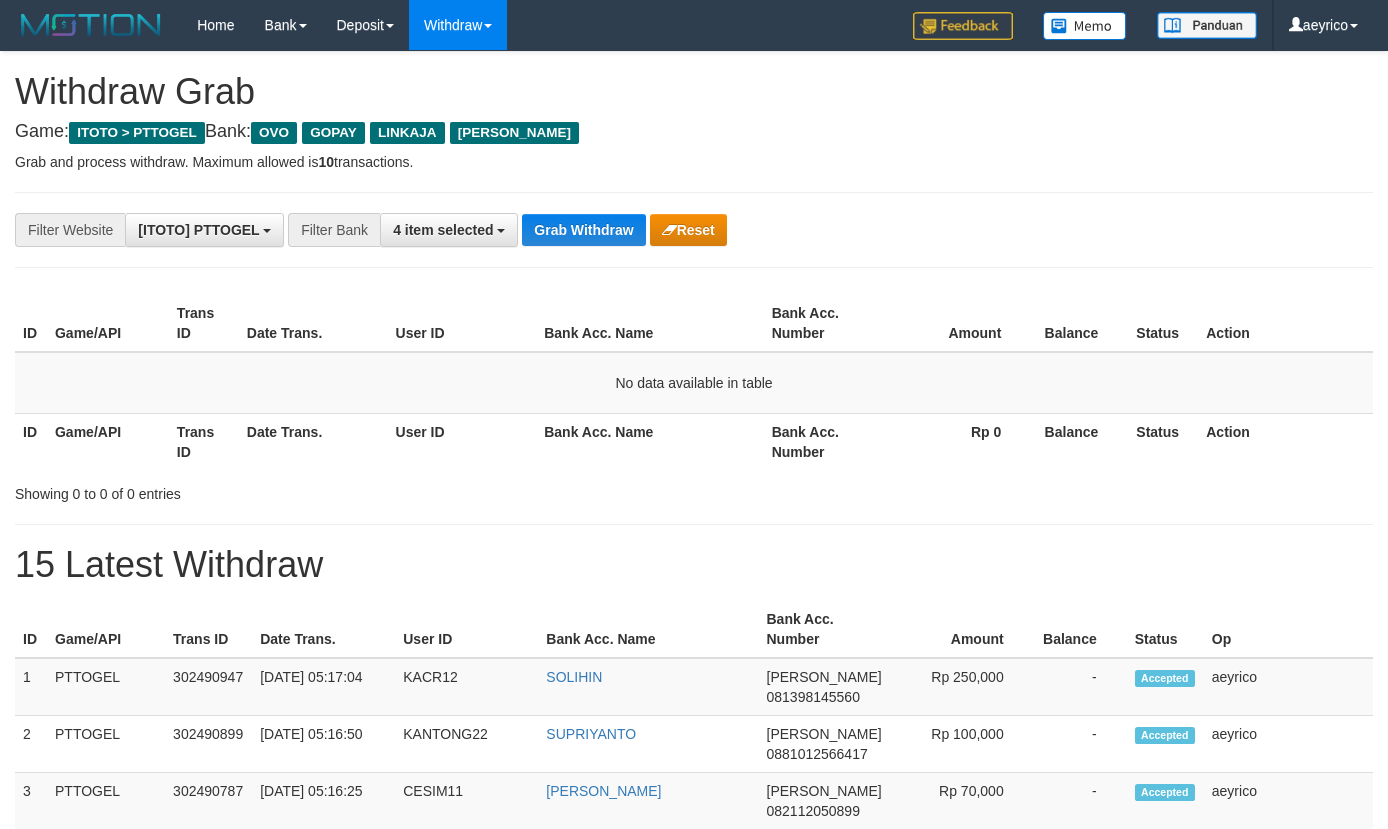 click on "Grab Withdraw" at bounding box center (583, 230) 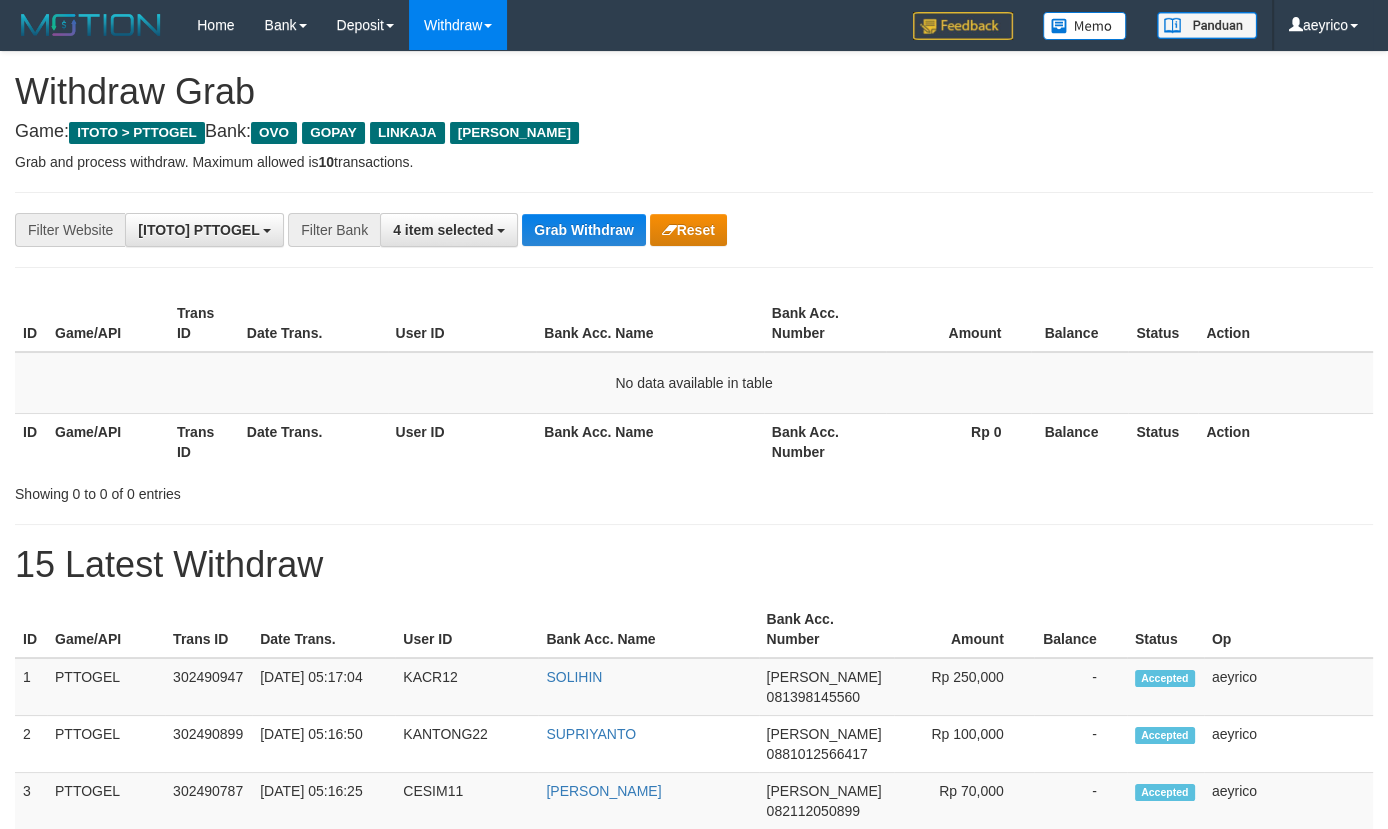 scroll, scrollTop: 17, scrollLeft: 0, axis: vertical 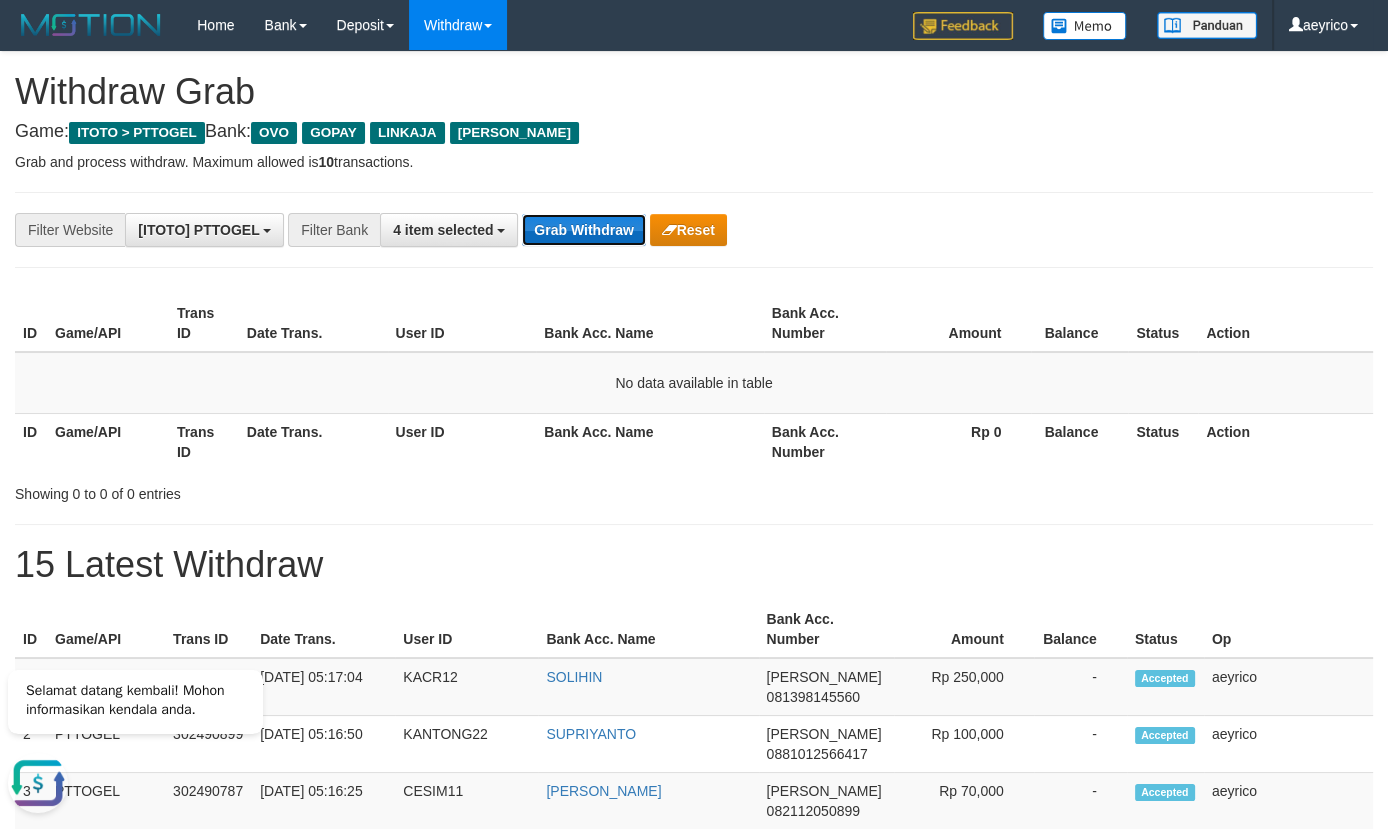 click on "Grab Withdraw" at bounding box center (583, 230) 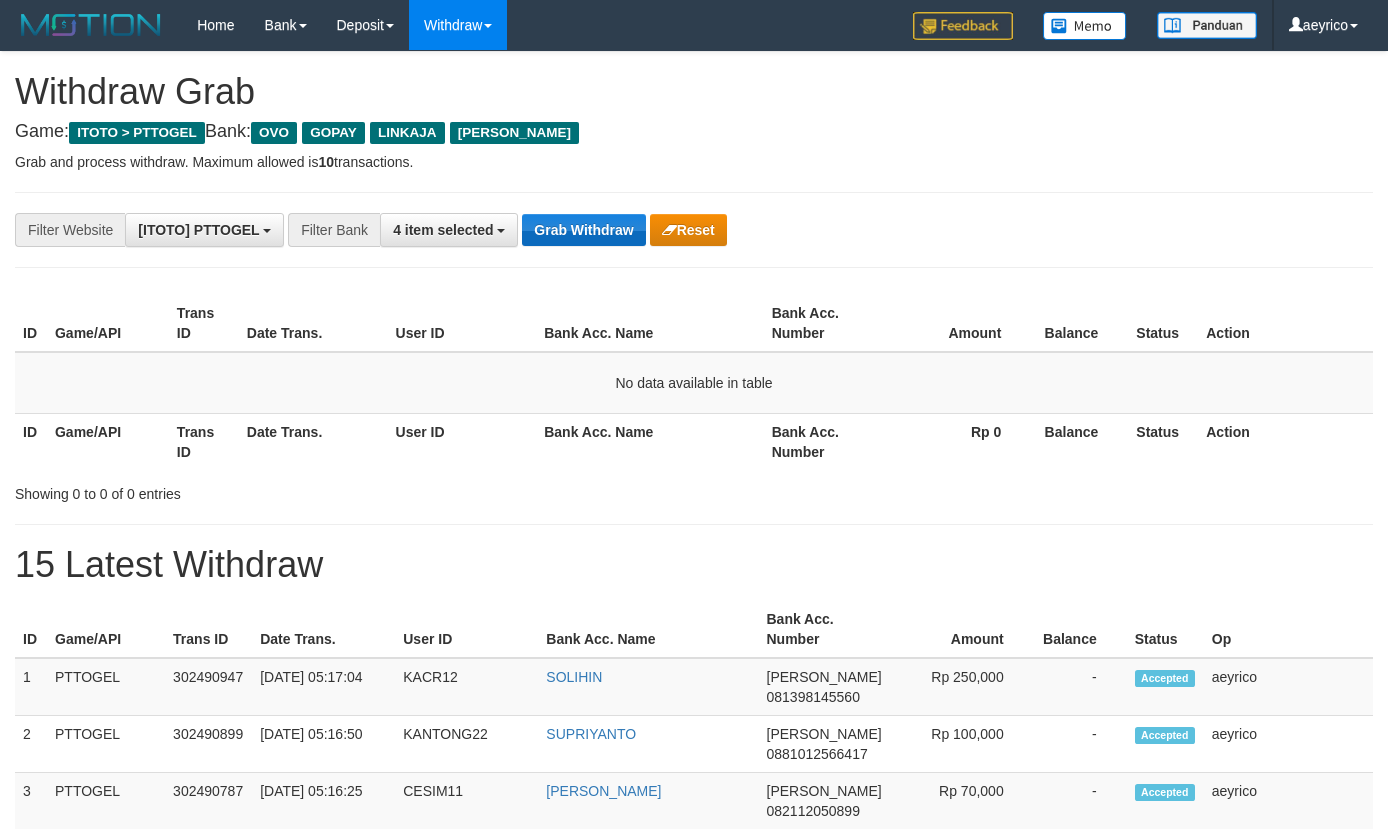 click on "Grab Withdraw" at bounding box center [583, 230] 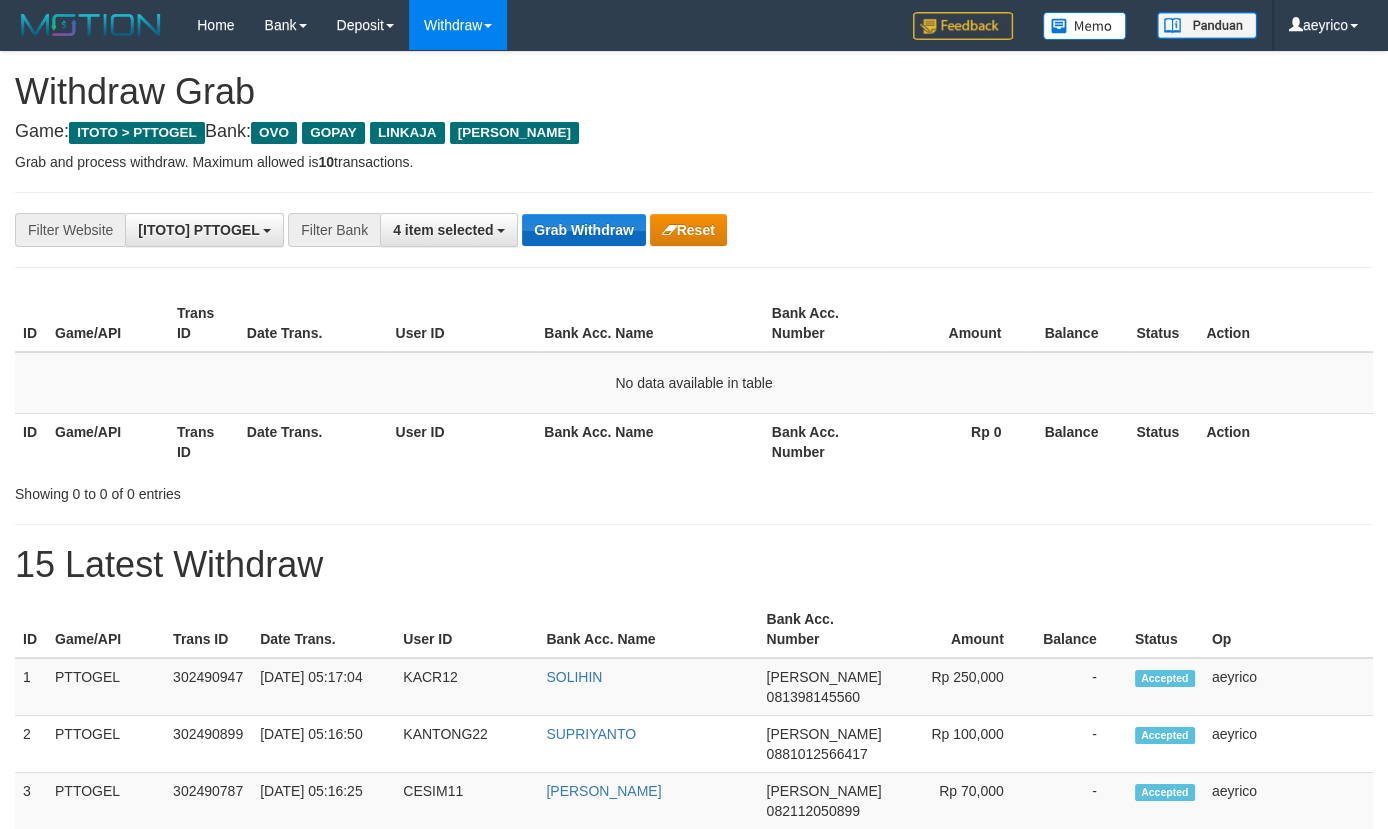scroll, scrollTop: 17, scrollLeft: 0, axis: vertical 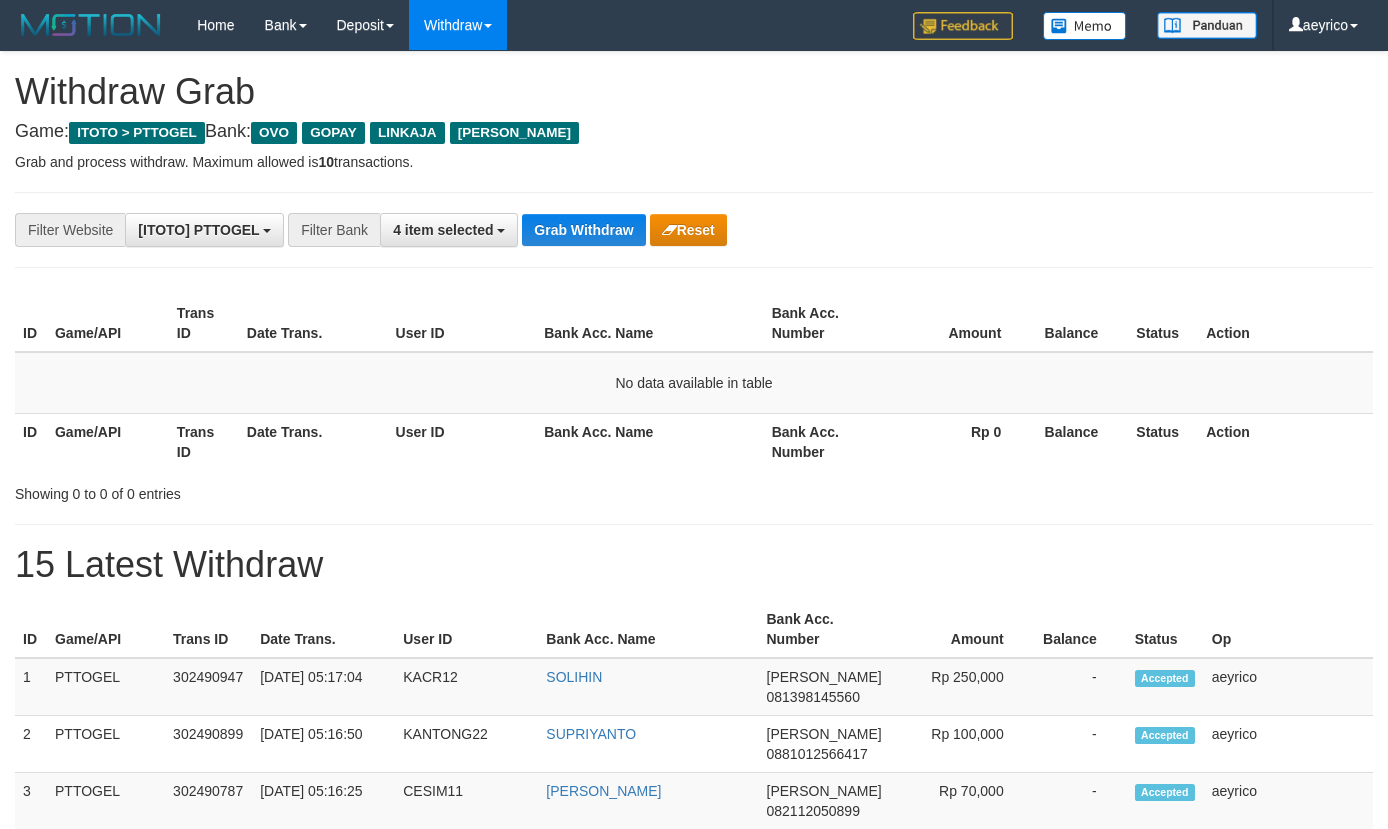 click on "Grab Withdraw" at bounding box center (583, 230) 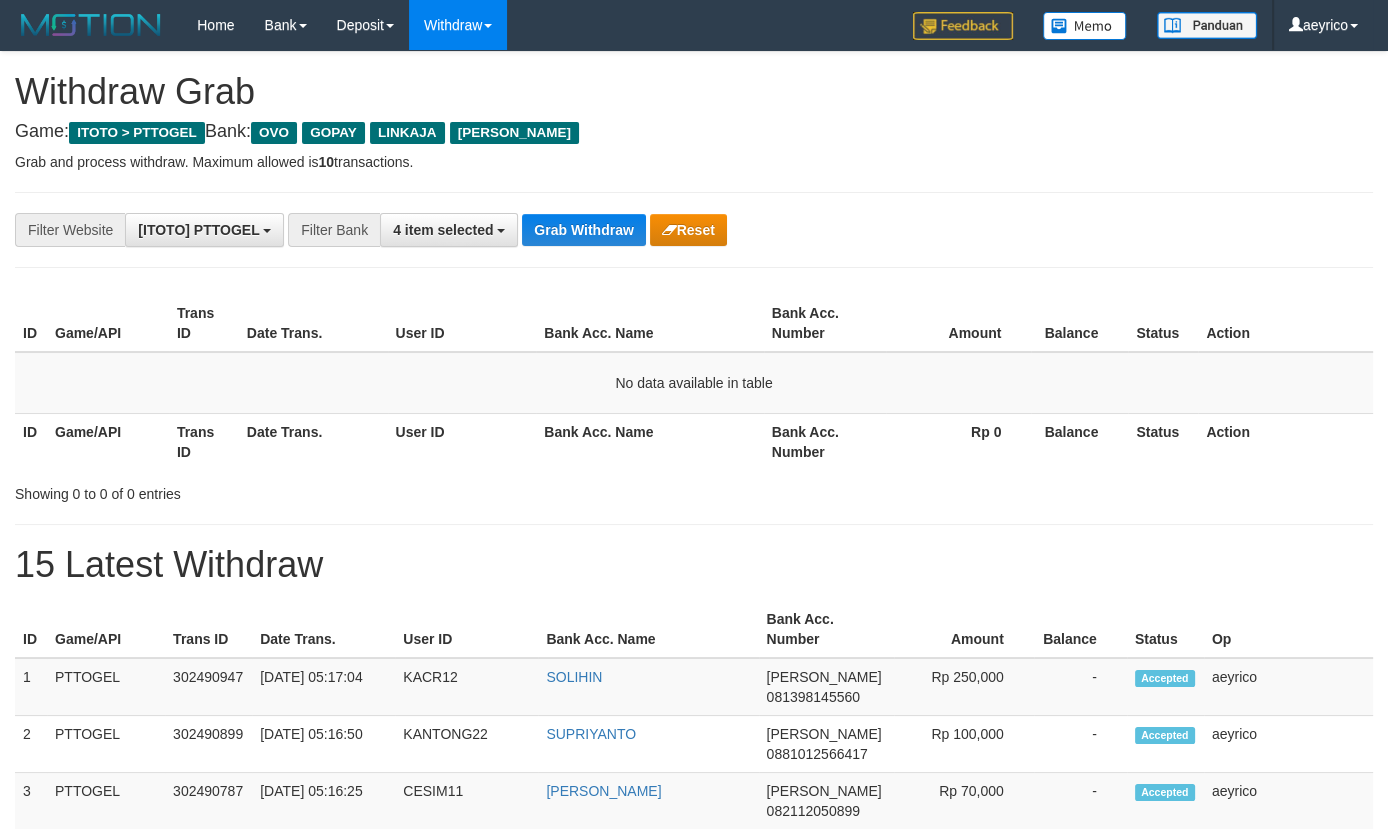 scroll, scrollTop: 17, scrollLeft: 0, axis: vertical 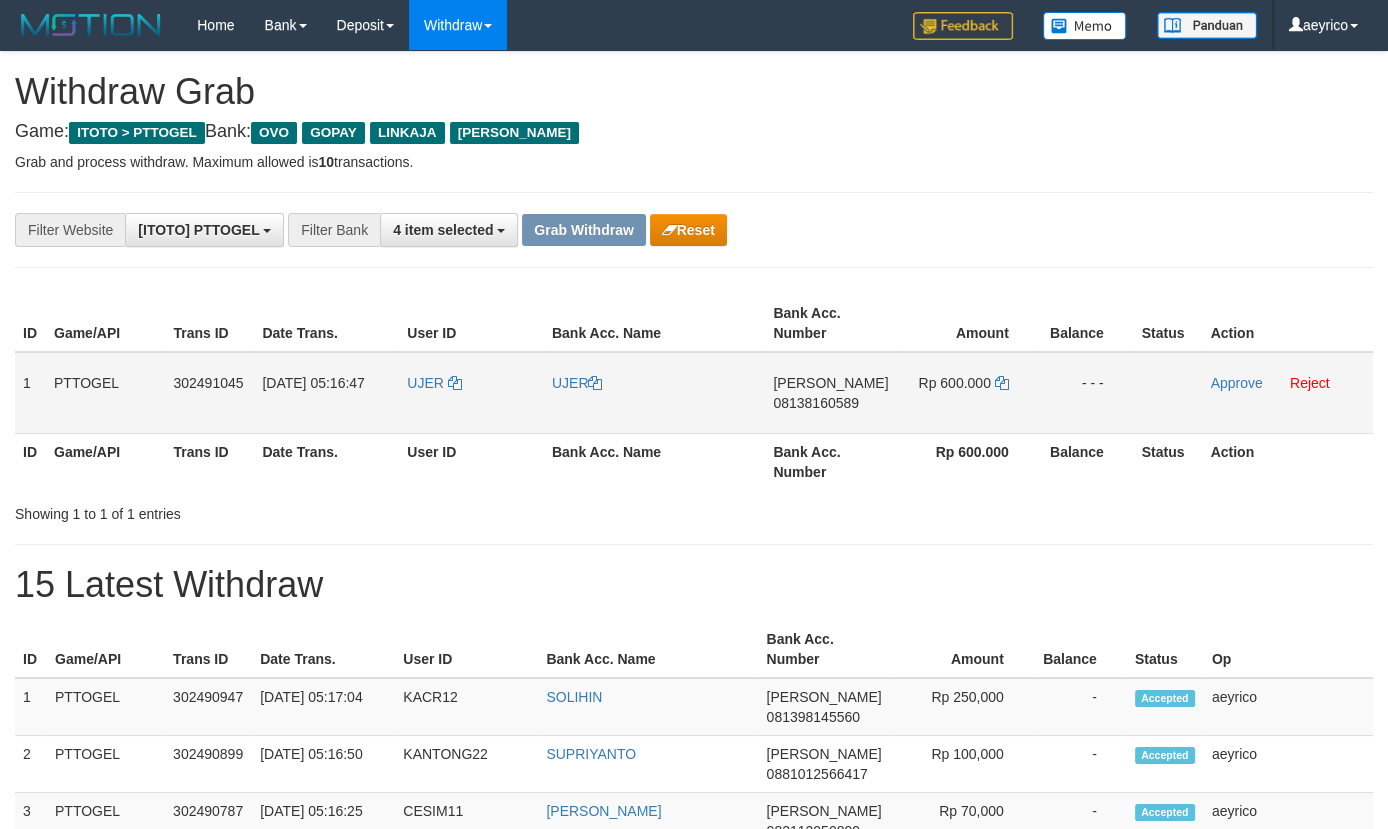 drag, startPoint x: 458, startPoint y: 407, endPoint x: 894, endPoint y: 371, distance: 437.4837 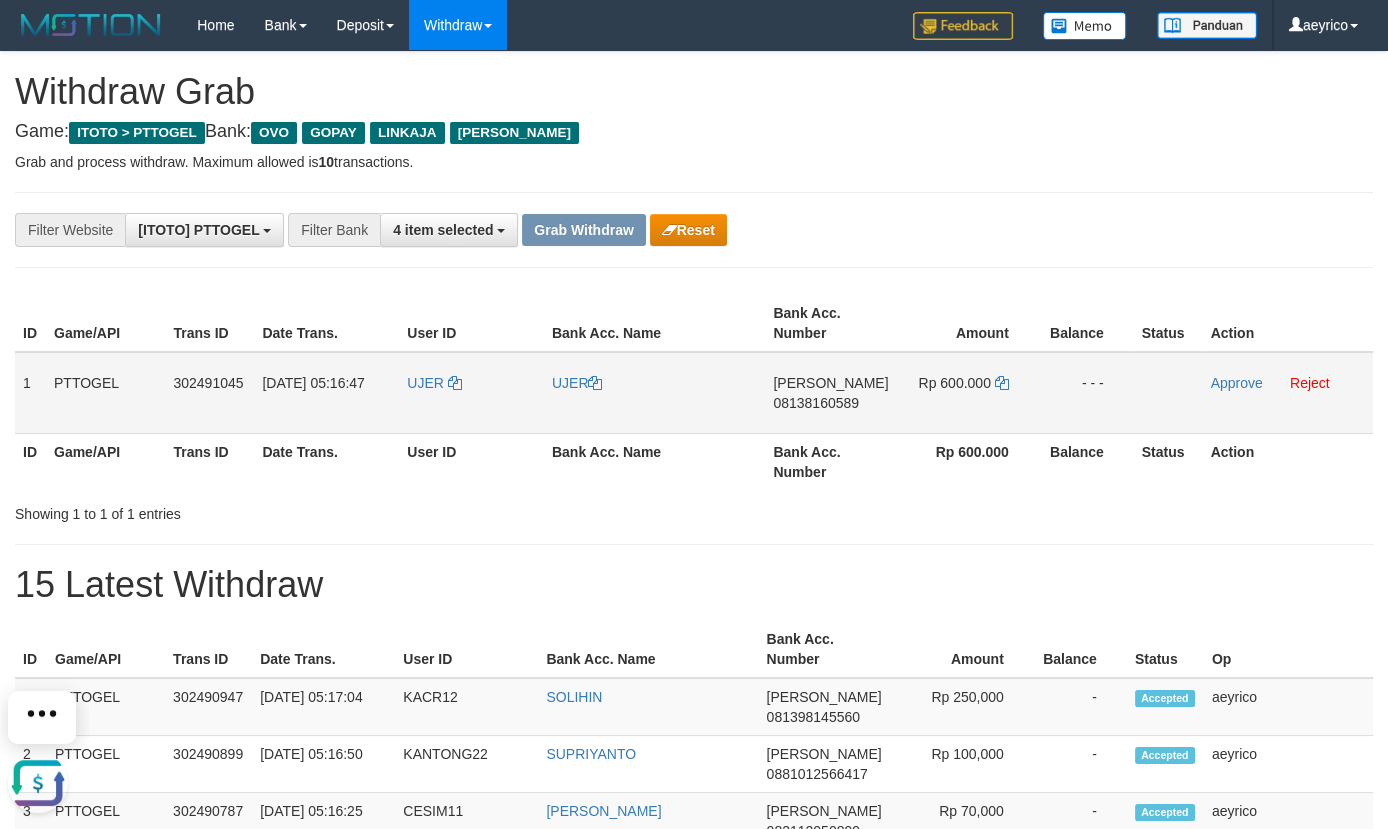 scroll, scrollTop: 0, scrollLeft: 0, axis: both 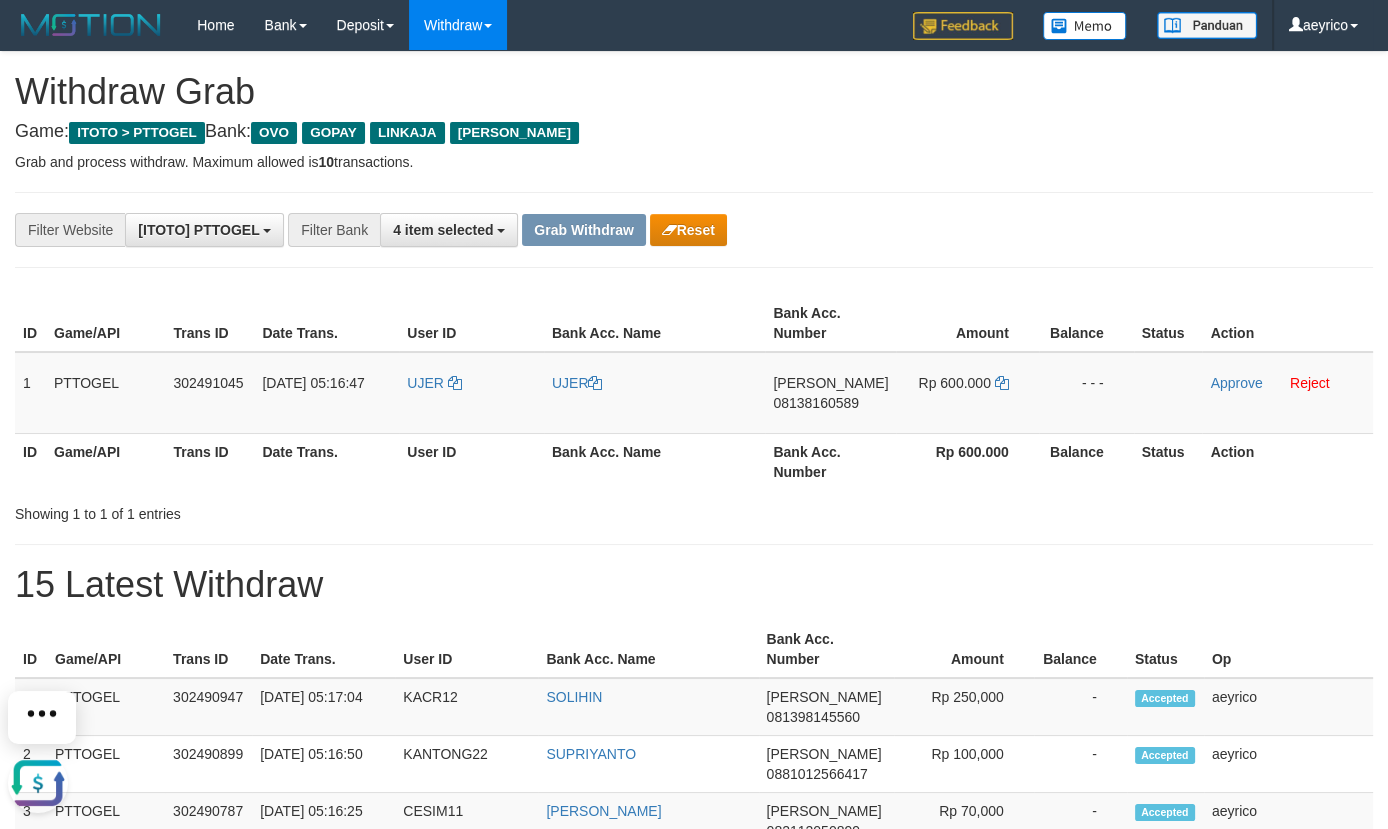 click on "Bank Acc. Number" at bounding box center [830, 323] 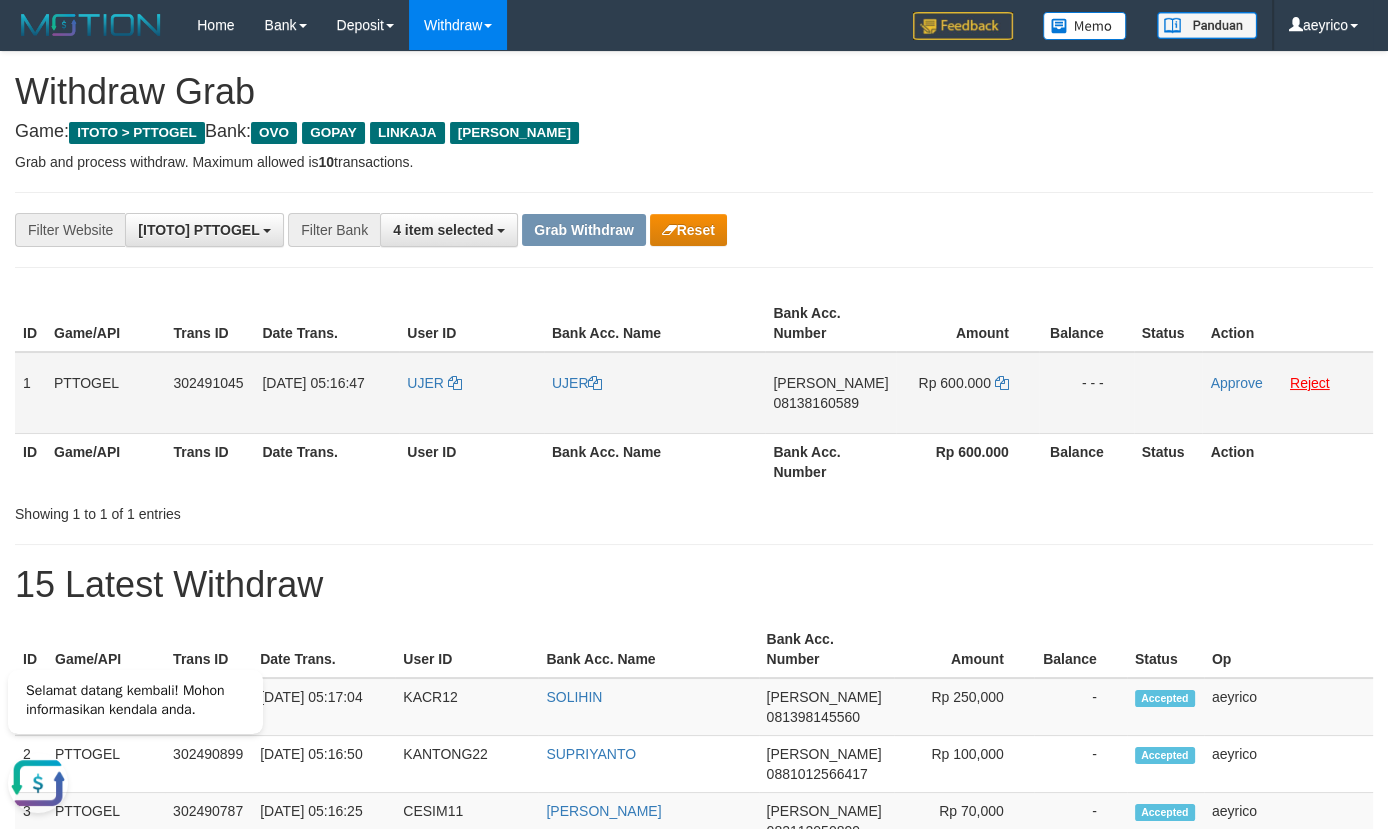 click on "Approve
Reject" at bounding box center [1287, 393] 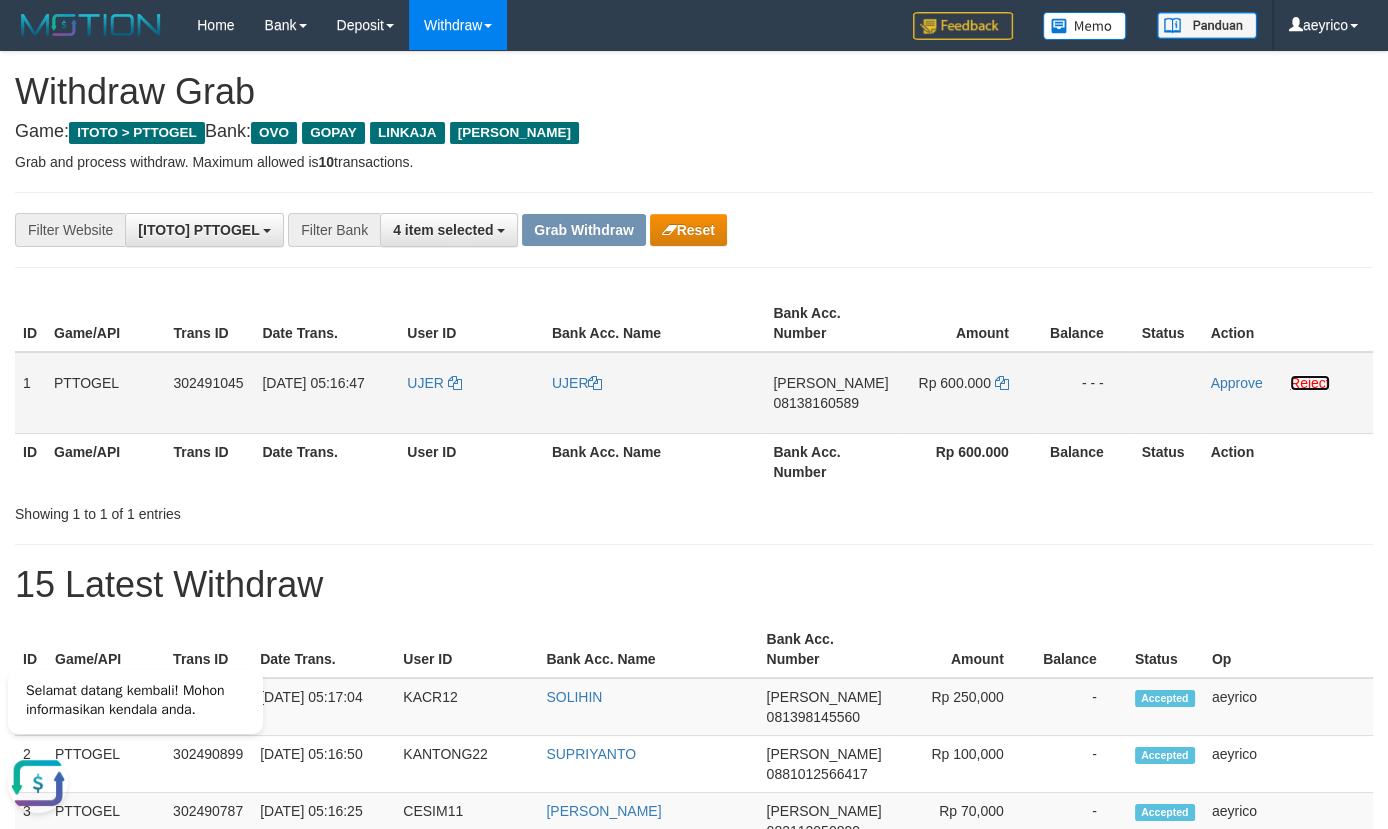 click on "Reject" at bounding box center [1310, 383] 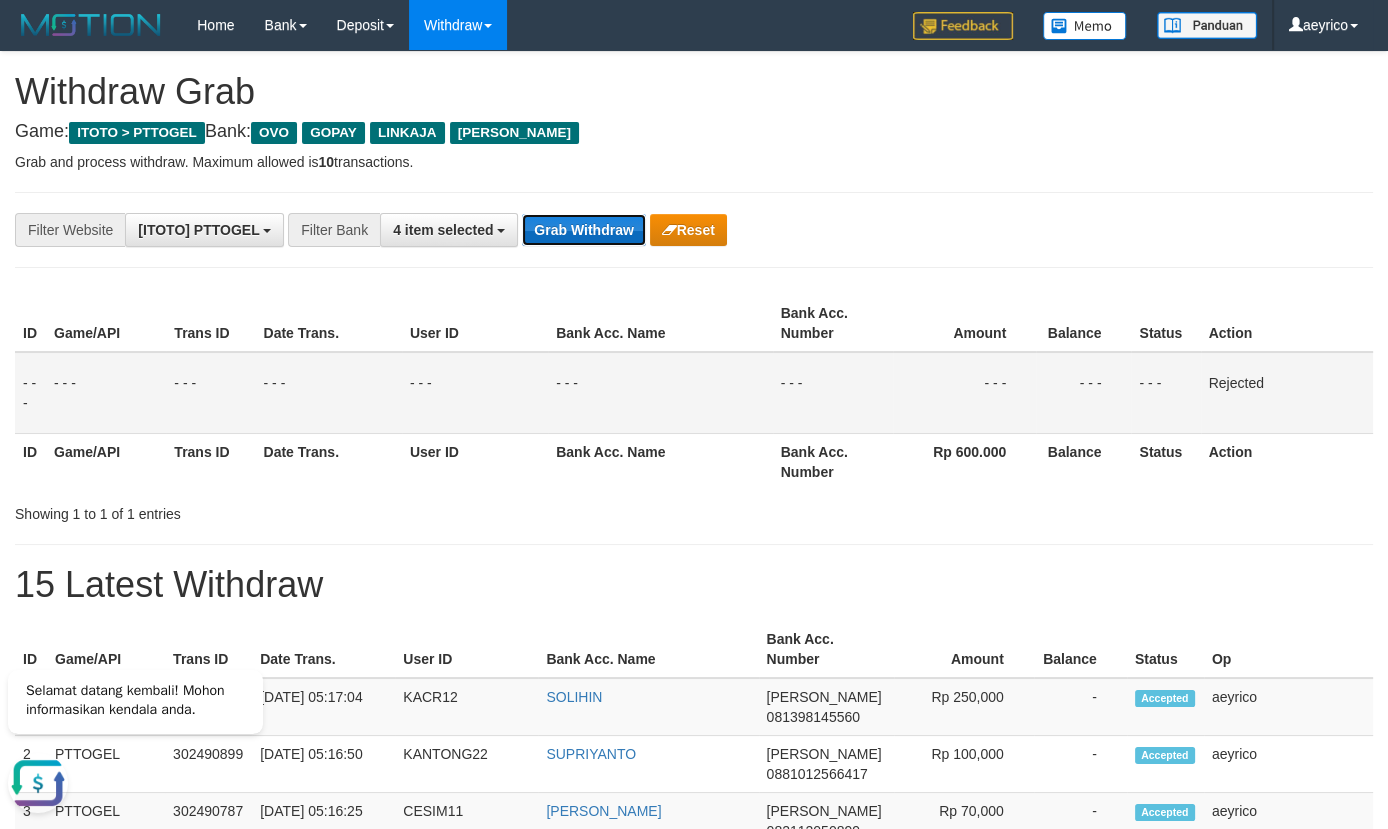 click on "Grab Withdraw" at bounding box center (583, 230) 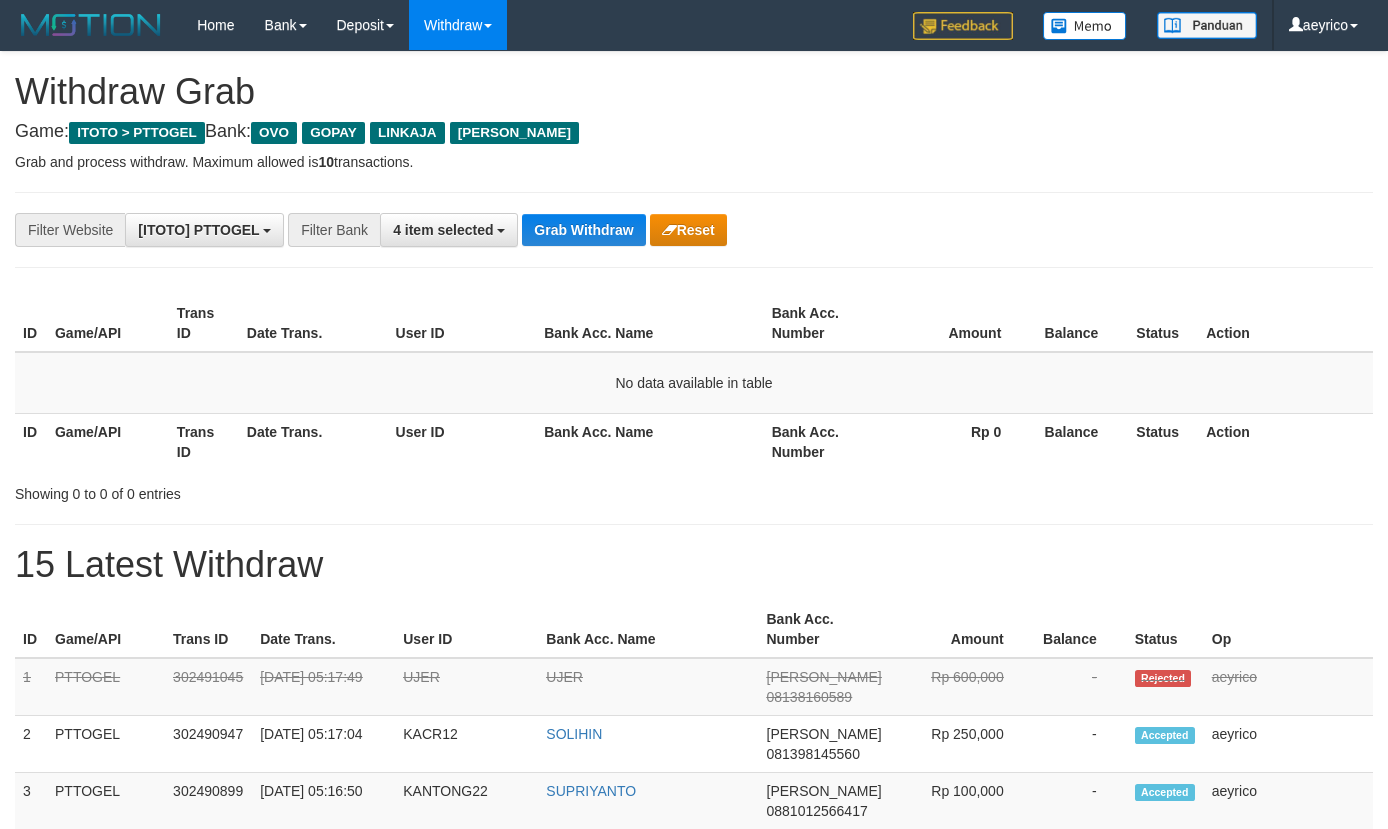 scroll, scrollTop: 0, scrollLeft: 0, axis: both 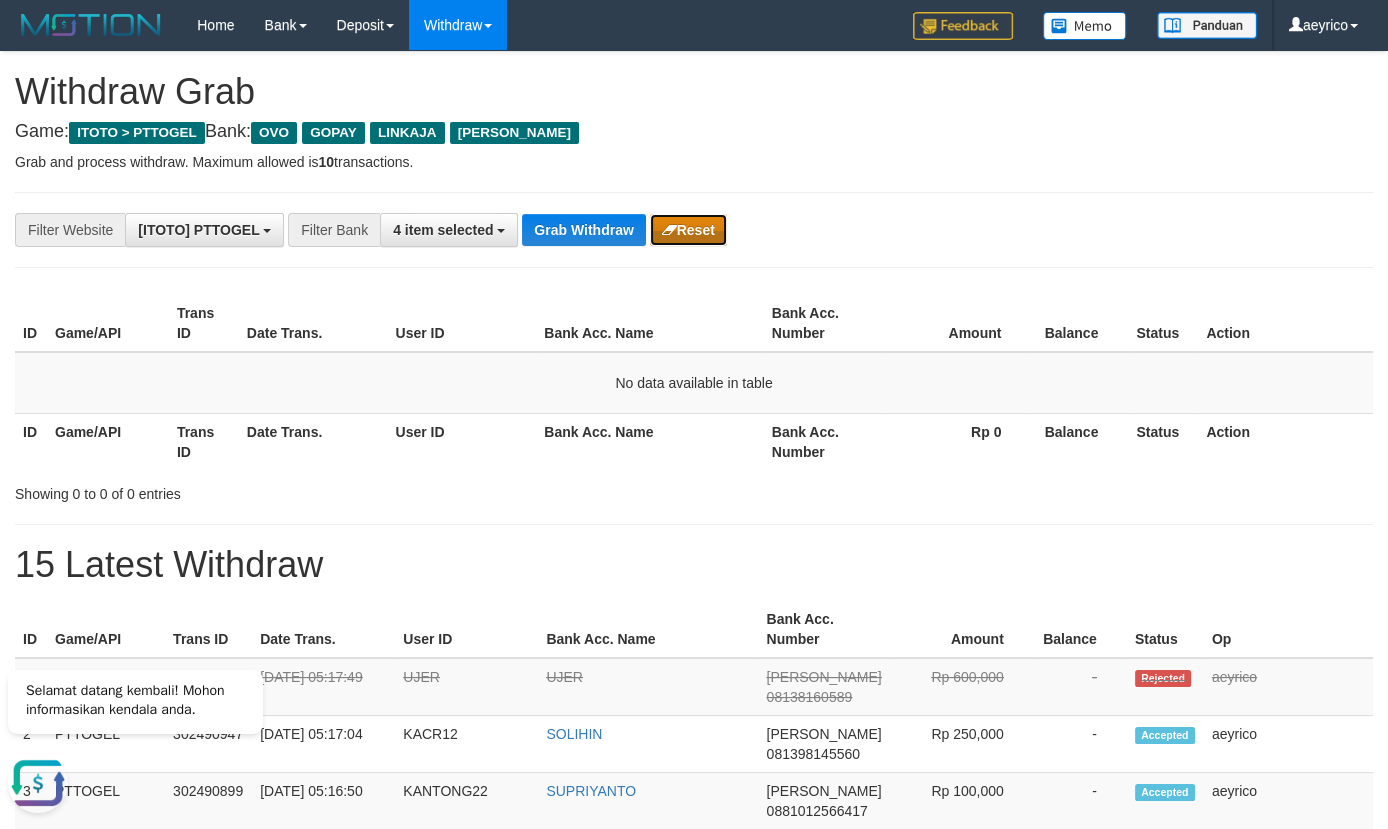 click on "Reset" at bounding box center [688, 230] 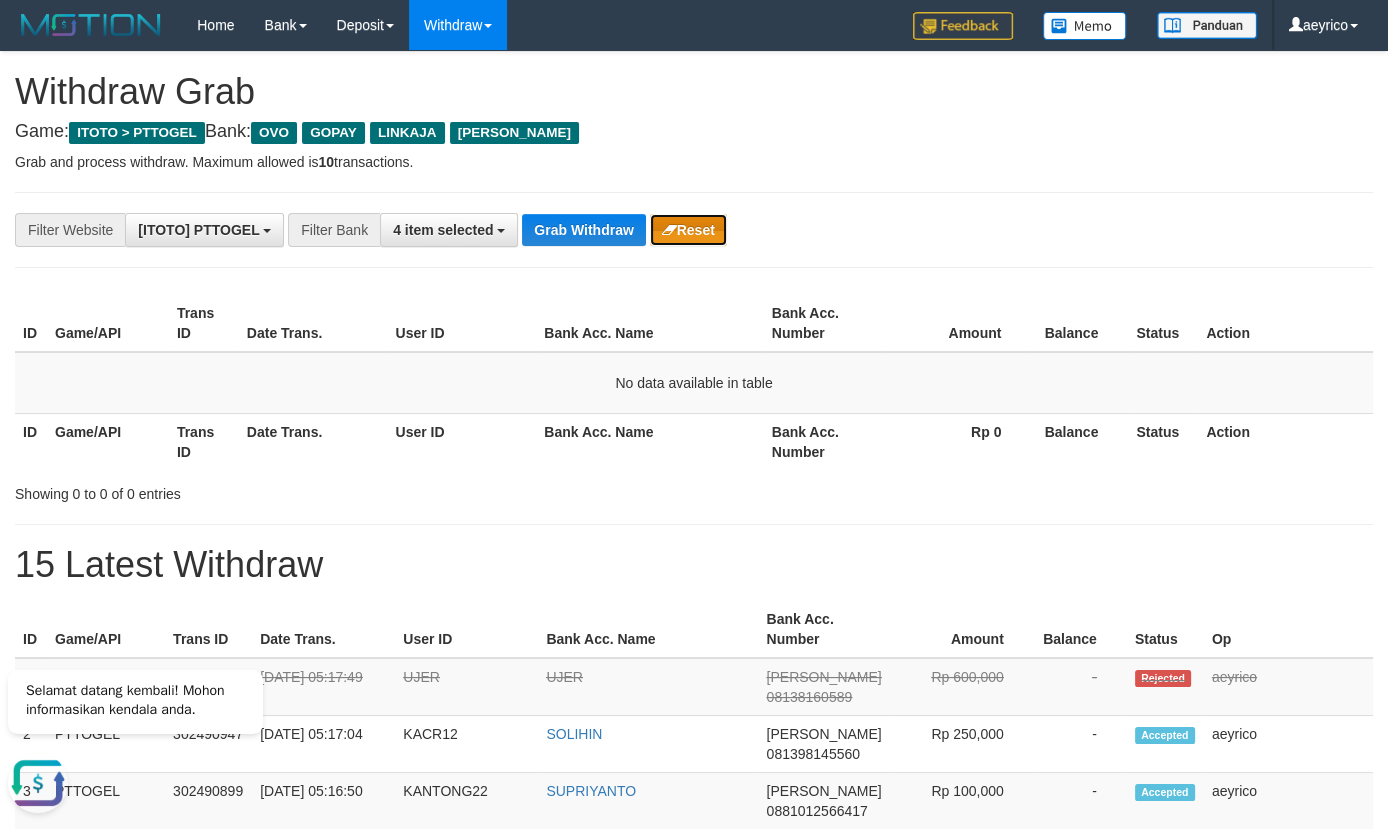 type 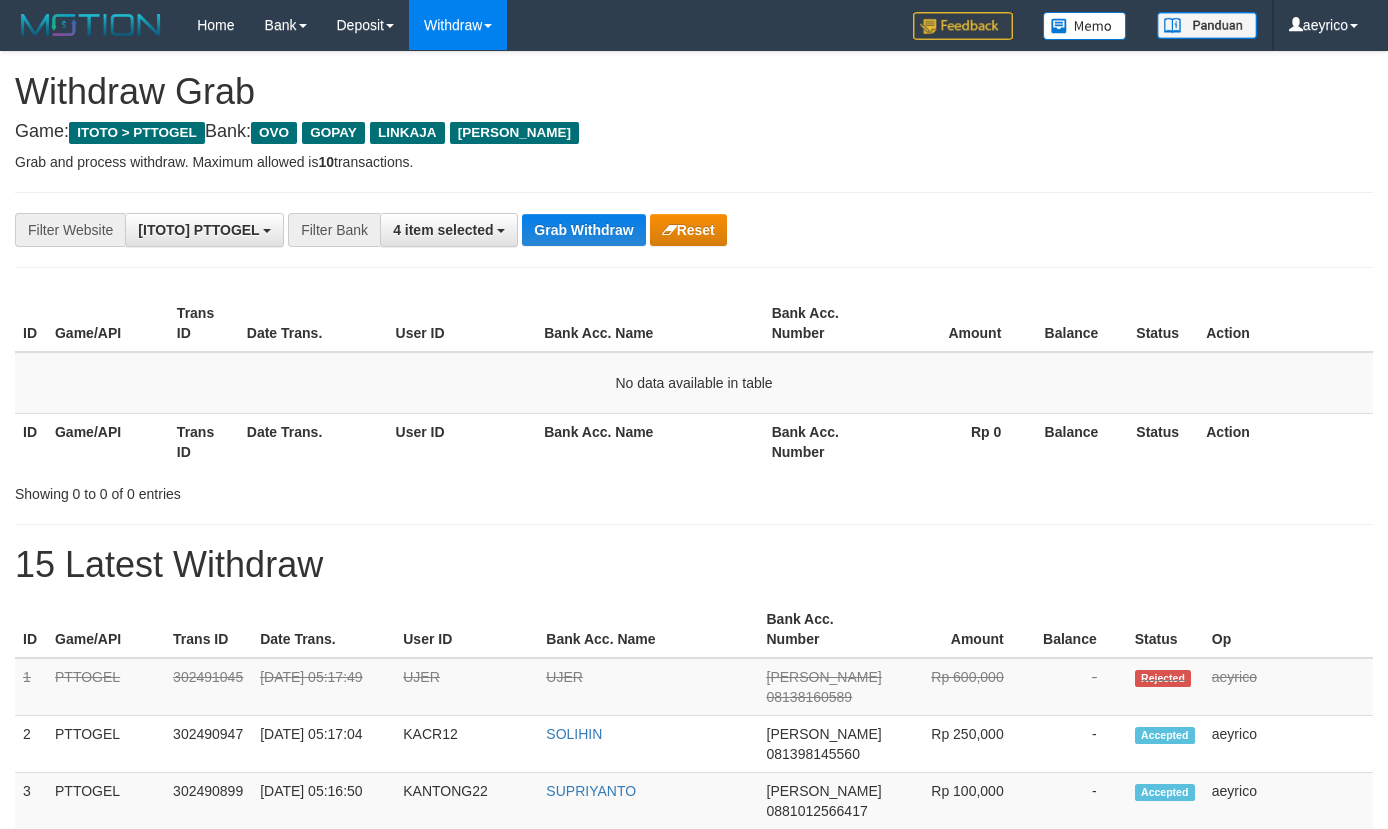 scroll, scrollTop: 0, scrollLeft: 0, axis: both 